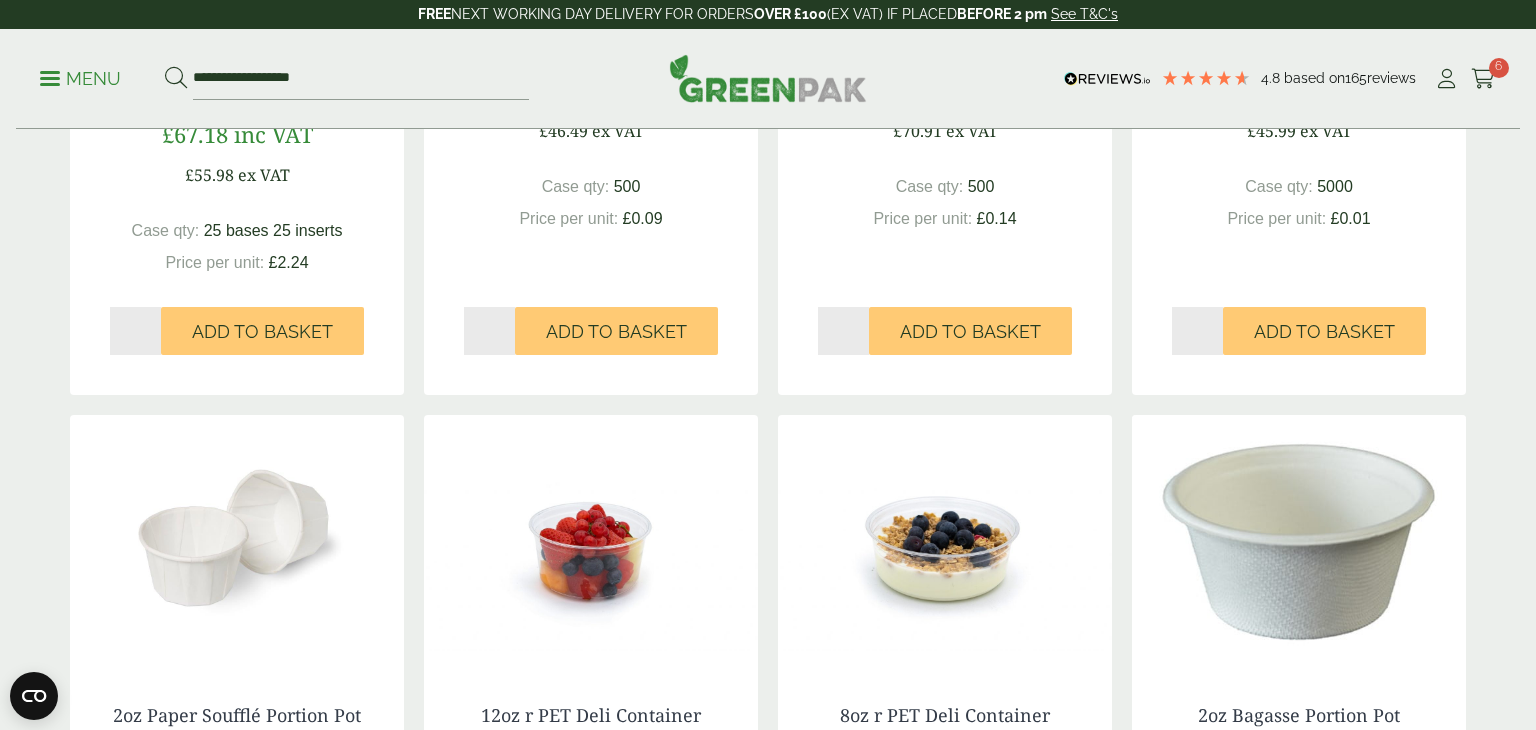 scroll, scrollTop: 0, scrollLeft: 0, axis: both 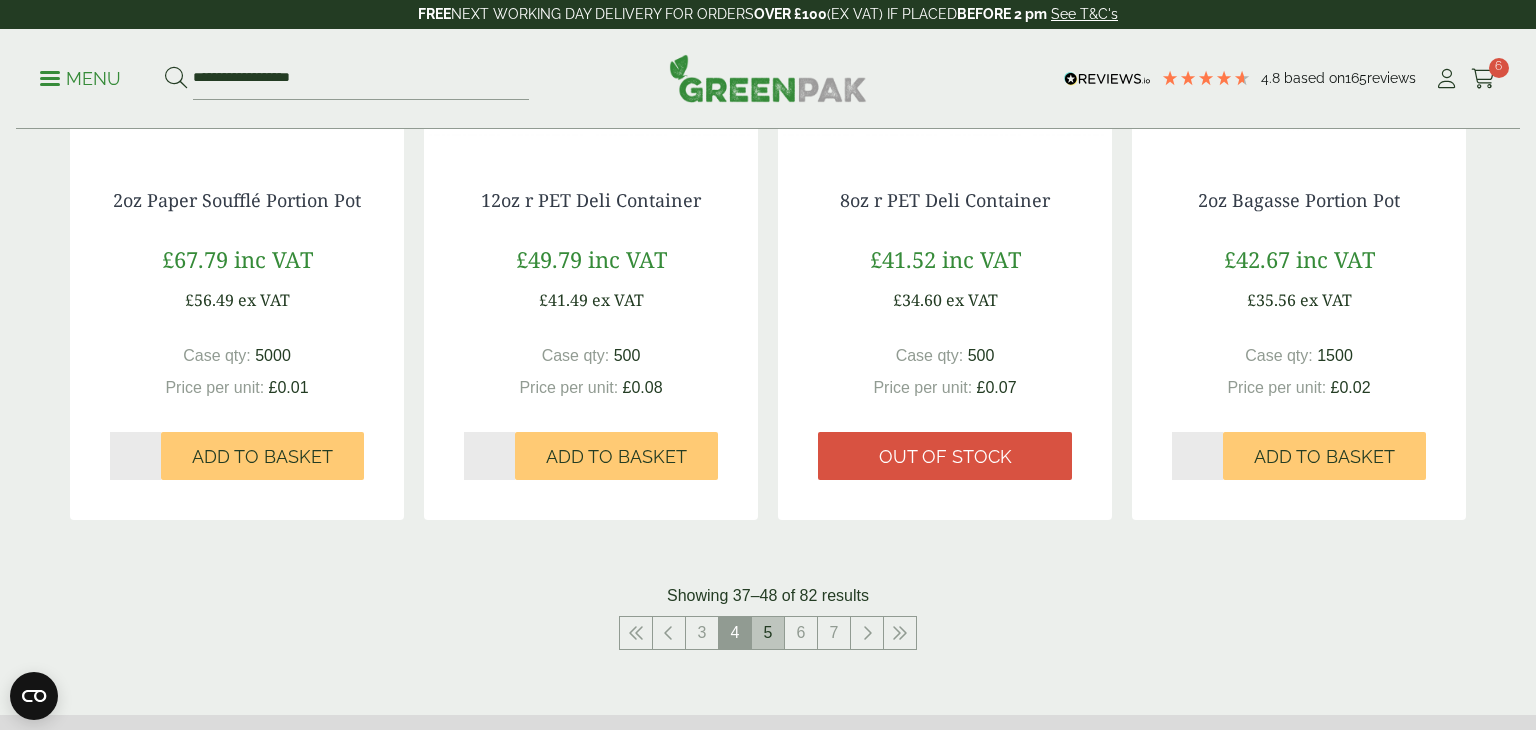 click on "5" at bounding box center [768, 633] 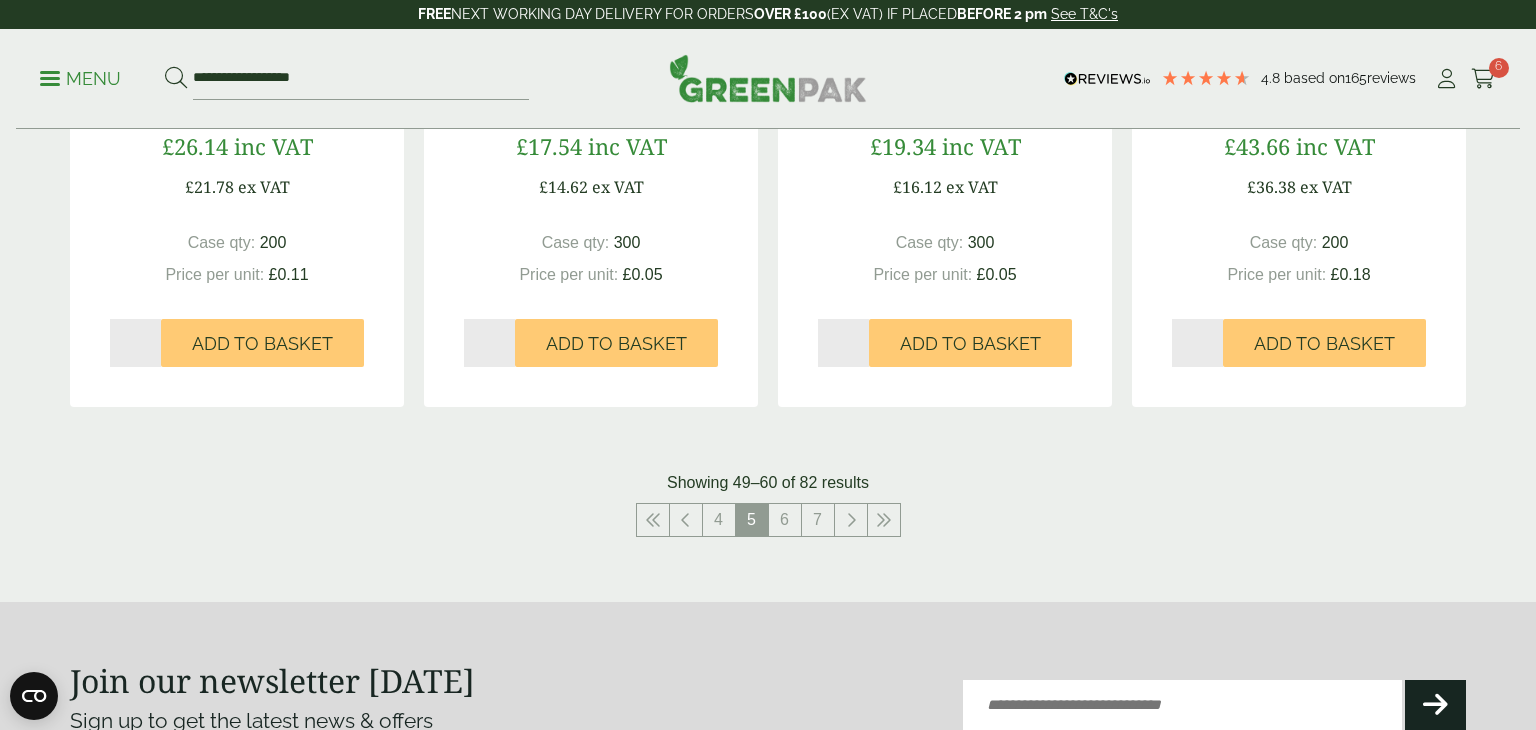 scroll, scrollTop: 2132, scrollLeft: 0, axis: vertical 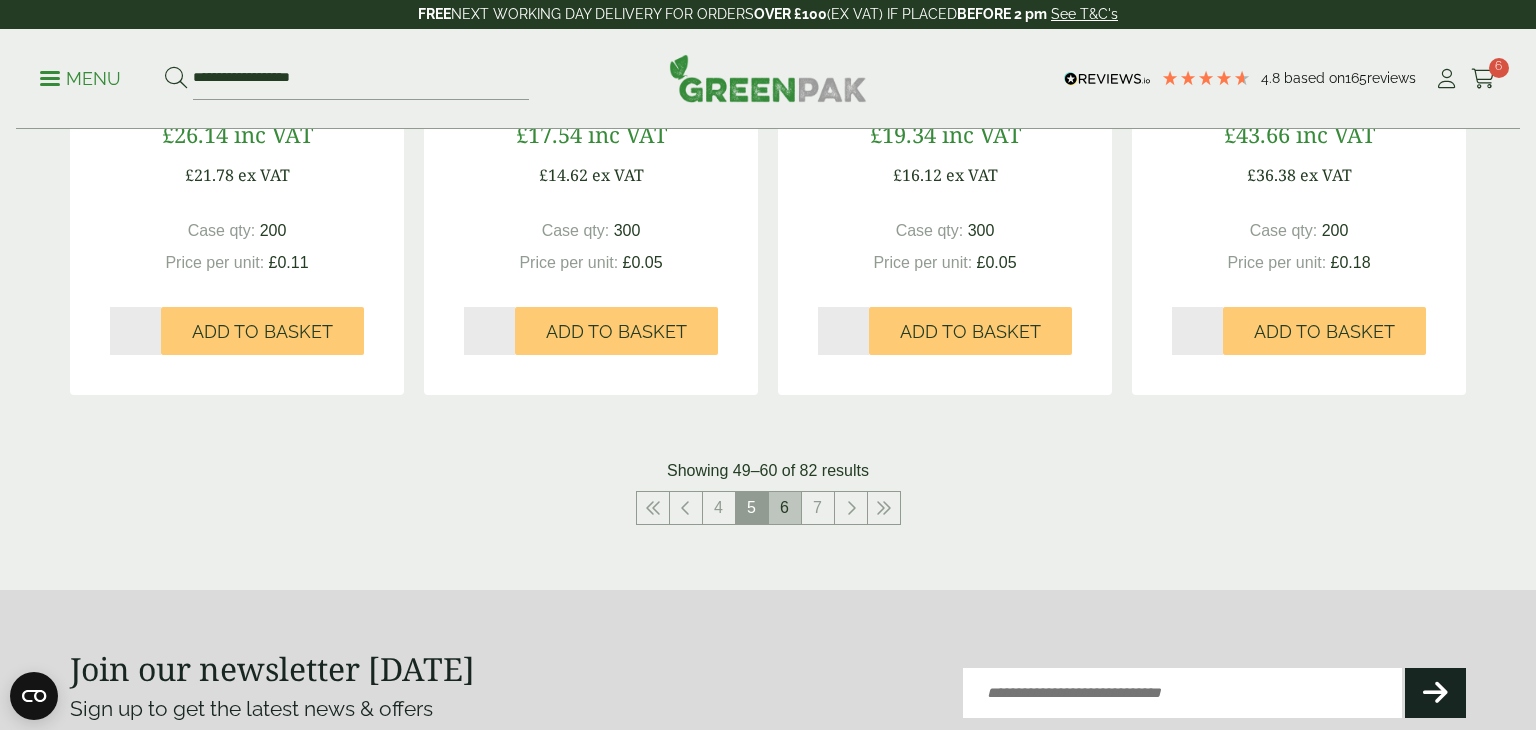 click on "6" at bounding box center (785, 508) 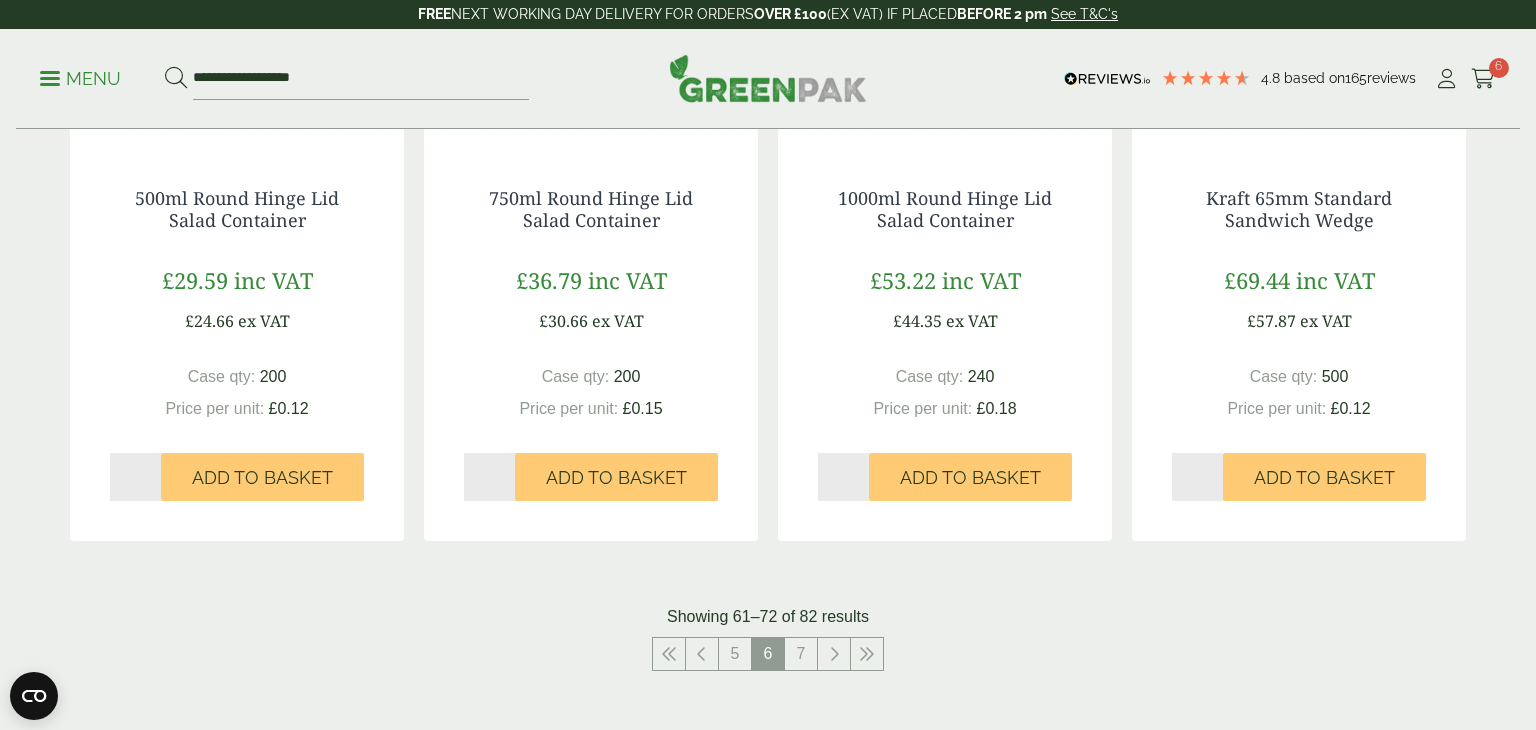 scroll, scrollTop: 2014, scrollLeft: 0, axis: vertical 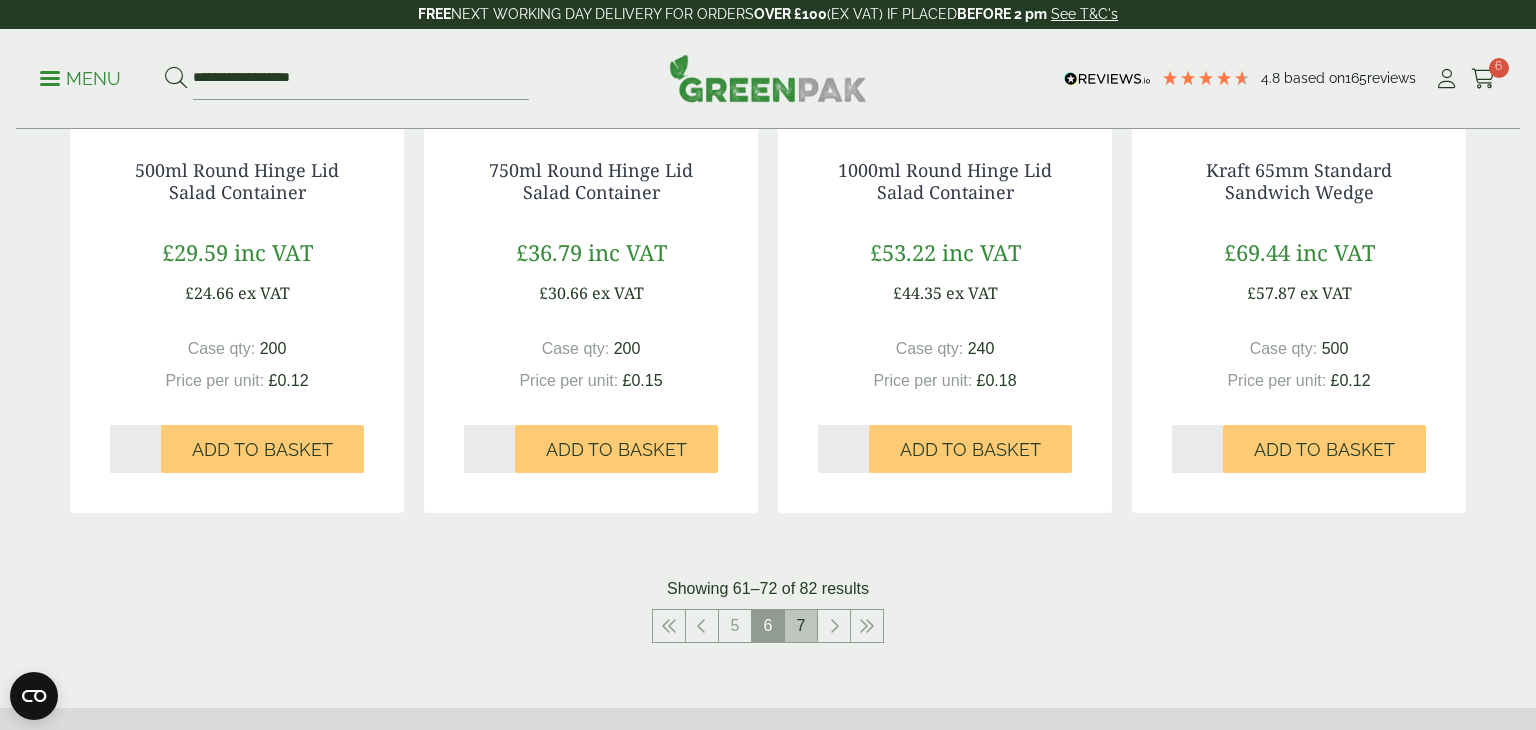 click on "7" at bounding box center (801, 626) 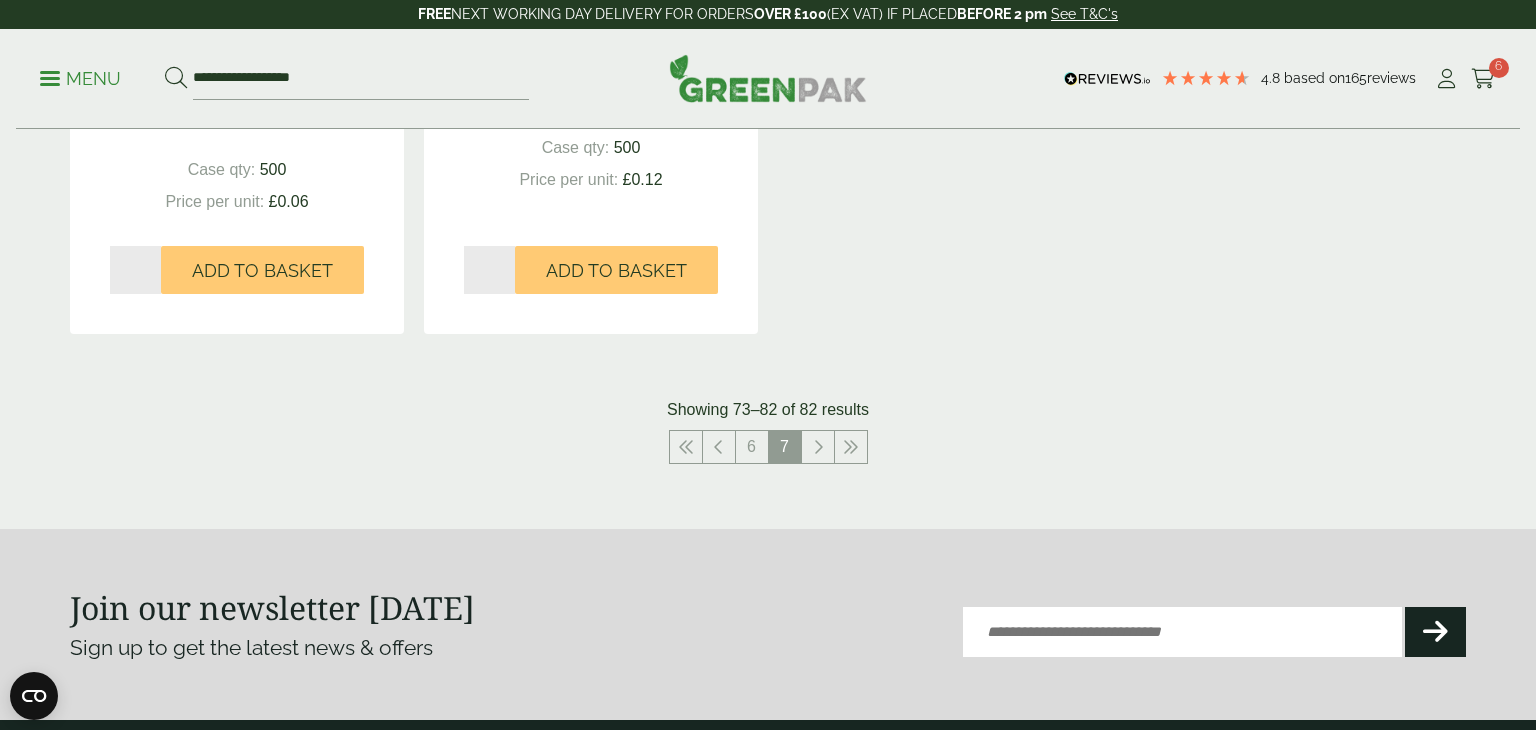 scroll, scrollTop: 2200, scrollLeft: 0, axis: vertical 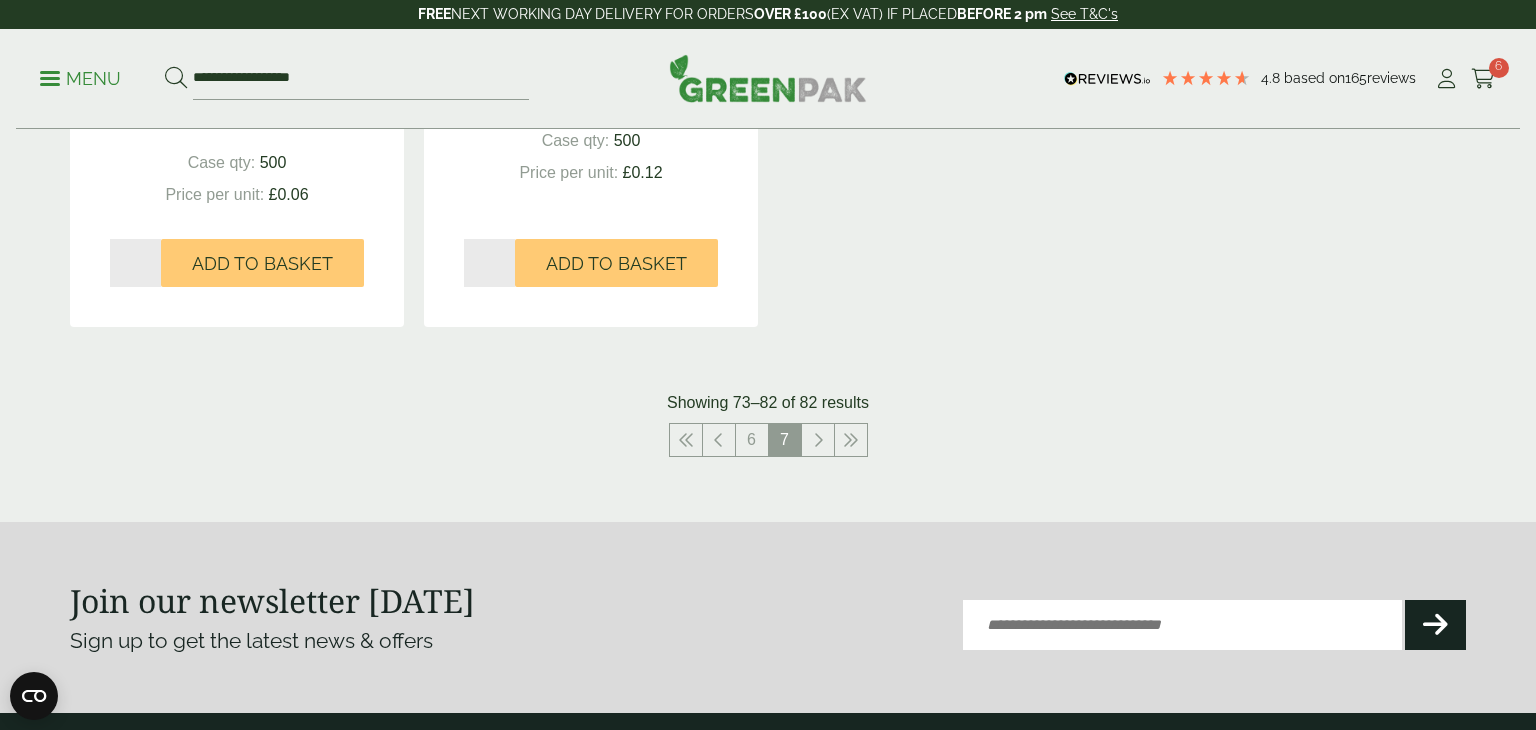 click on "Menu" at bounding box center [80, 79] 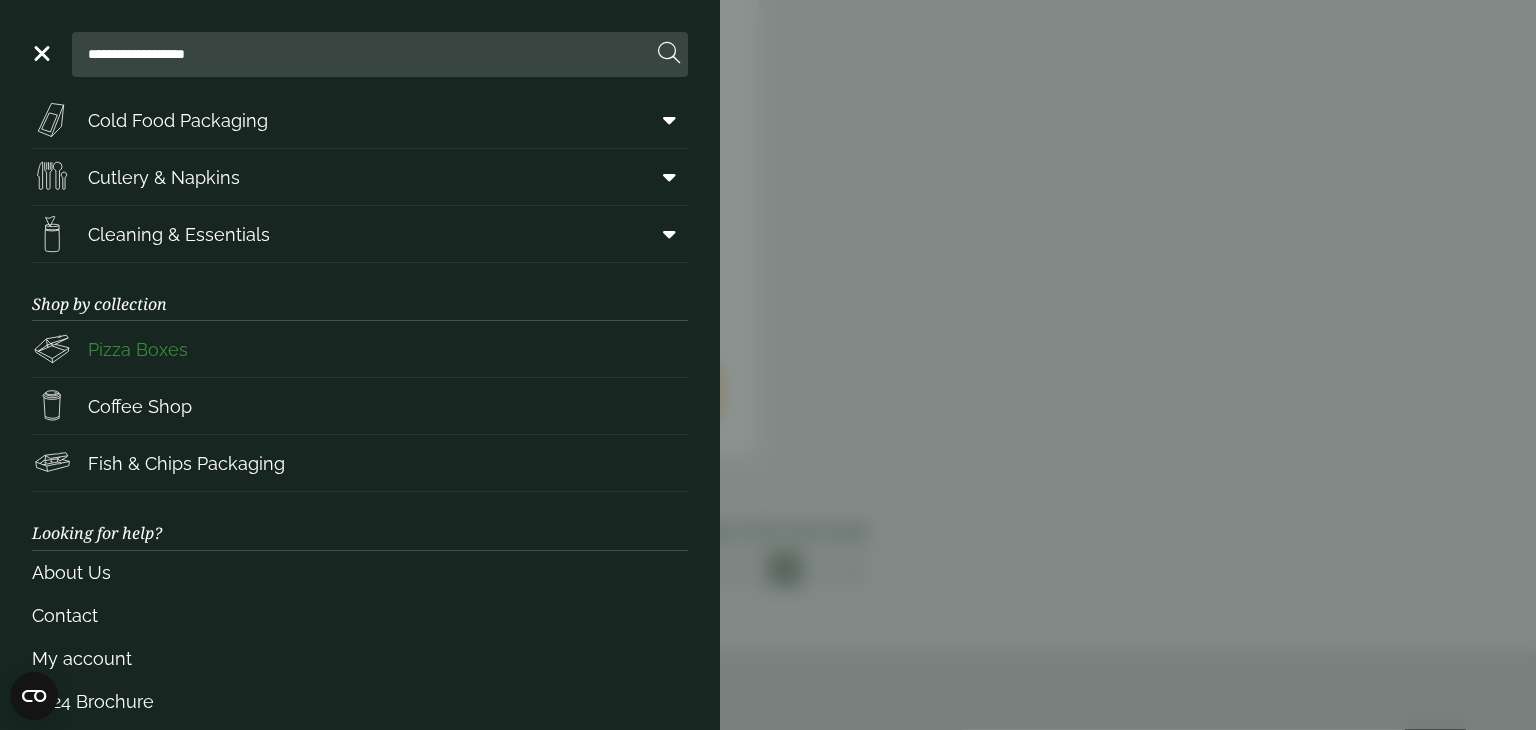 scroll, scrollTop: 242, scrollLeft: 0, axis: vertical 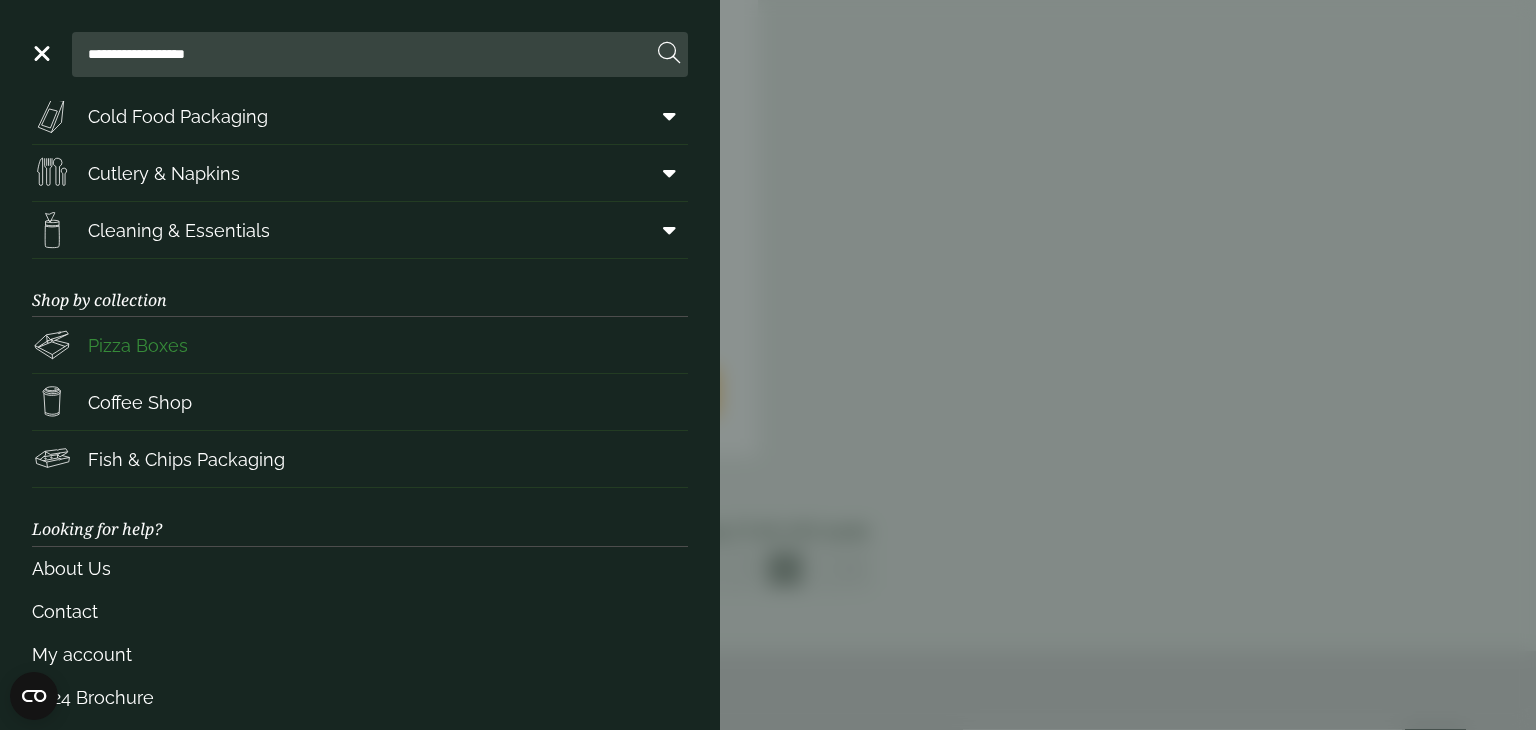 click on "Pizza Boxes" at bounding box center [360, 345] 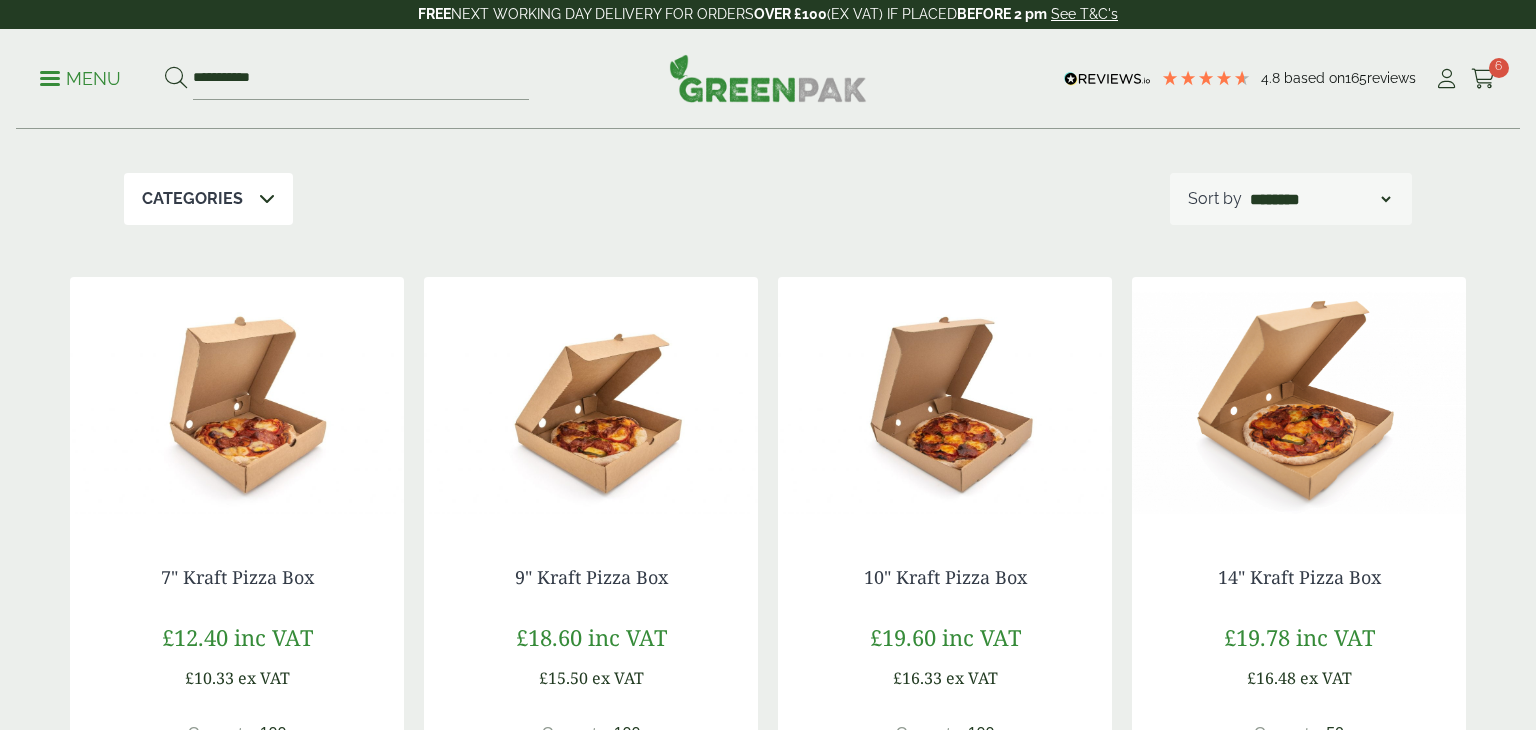 scroll, scrollTop: 254, scrollLeft: 0, axis: vertical 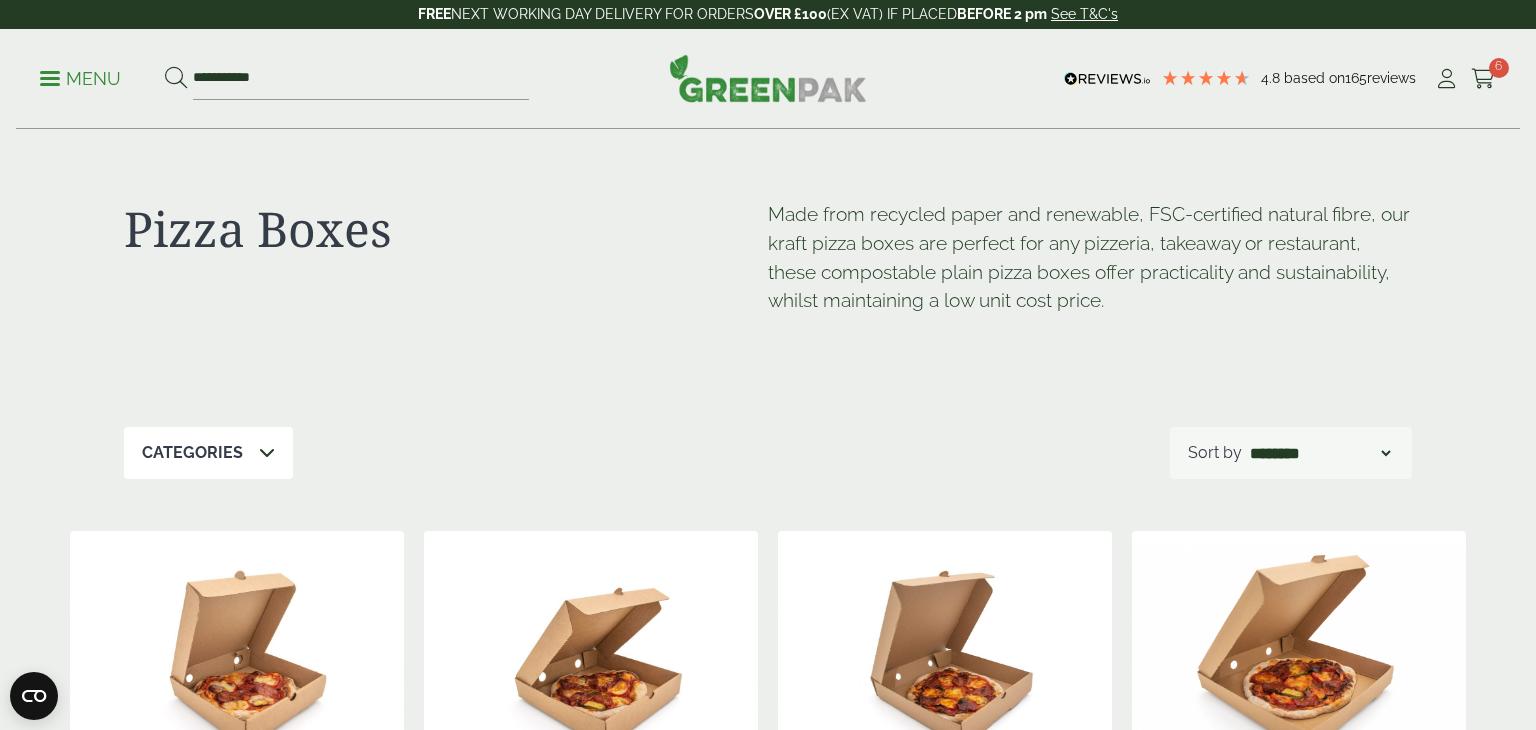 click on "Menu" at bounding box center (80, 79) 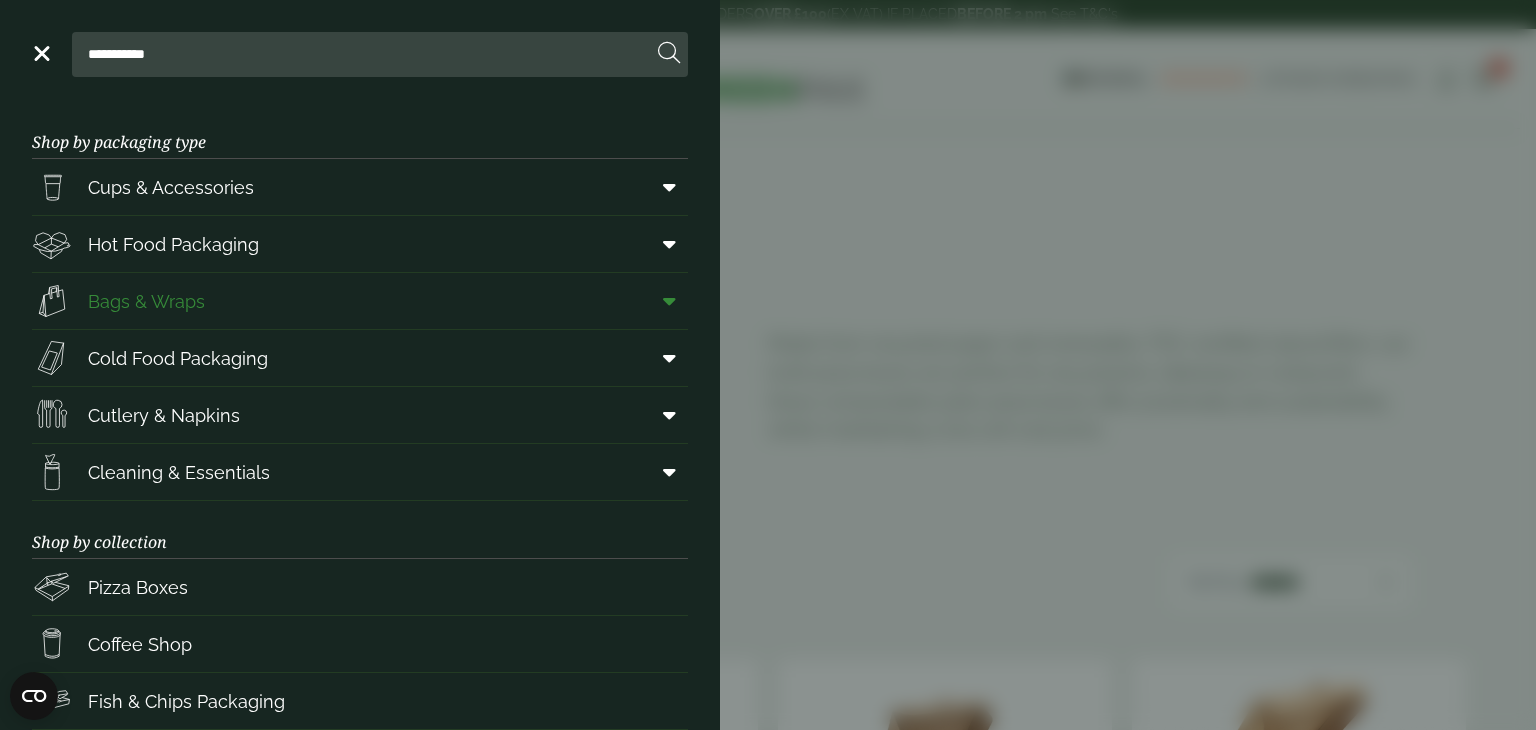 click at bounding box center (669, 301) 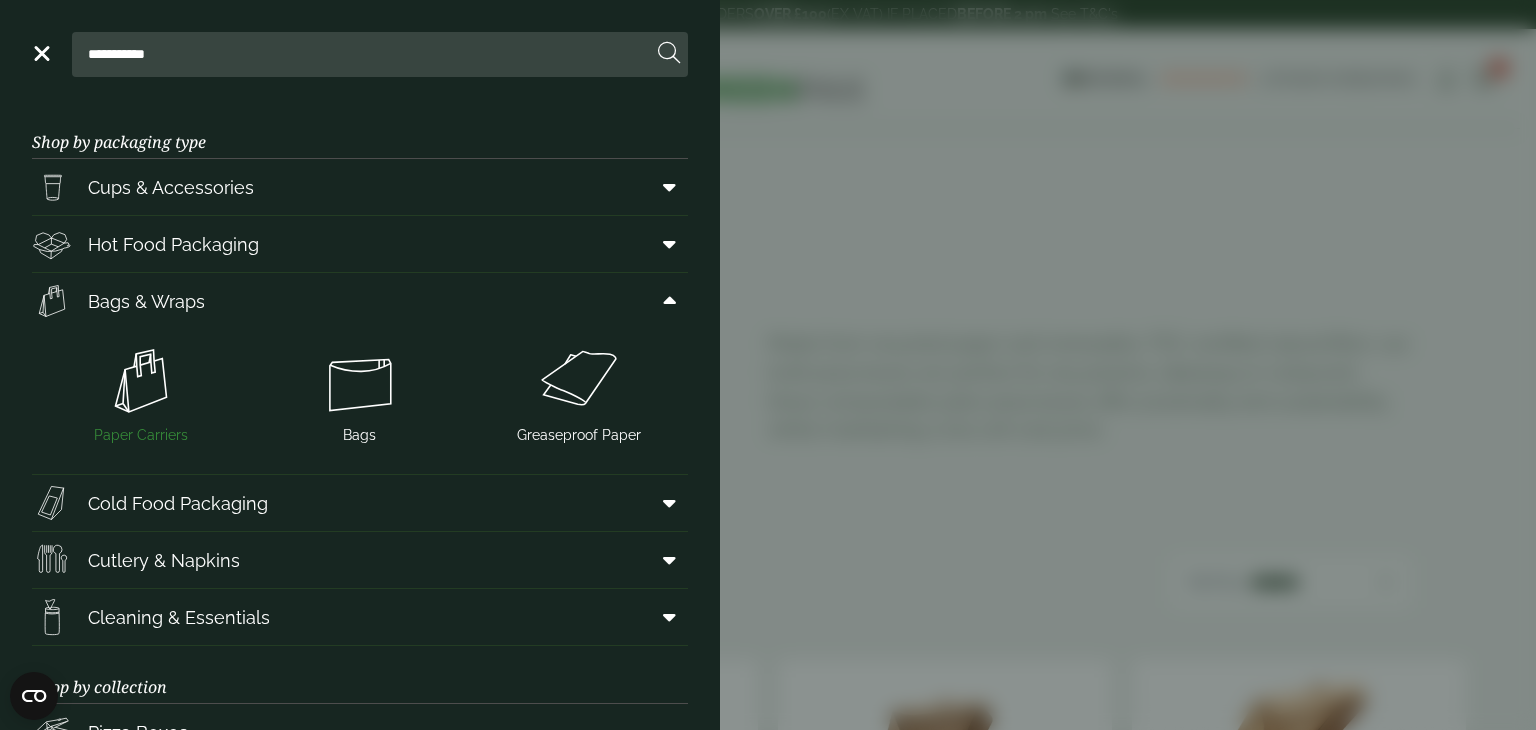 click at bounding box center [141, 381] 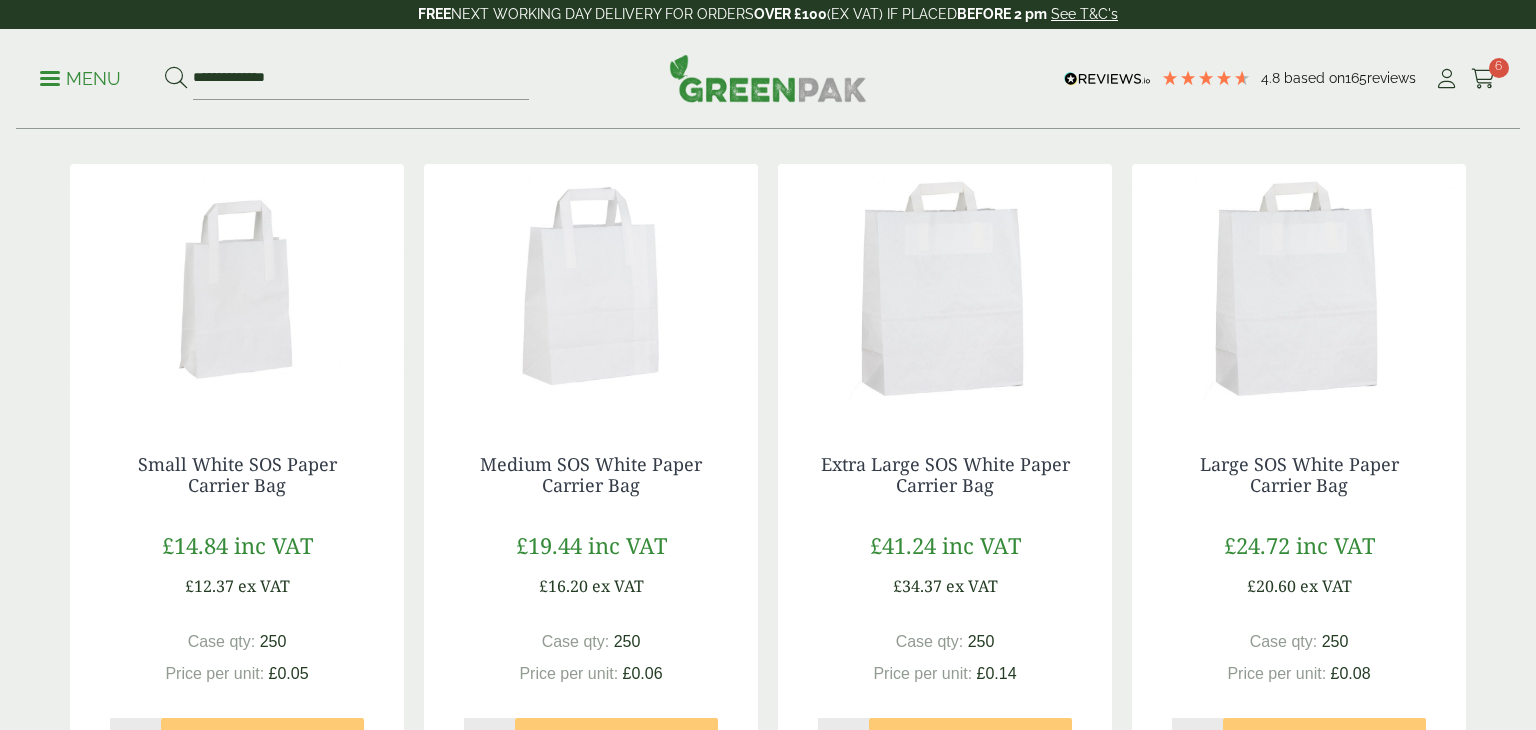 scroll, scrollTop: 399, scrollLeft: 0, axis: vertical 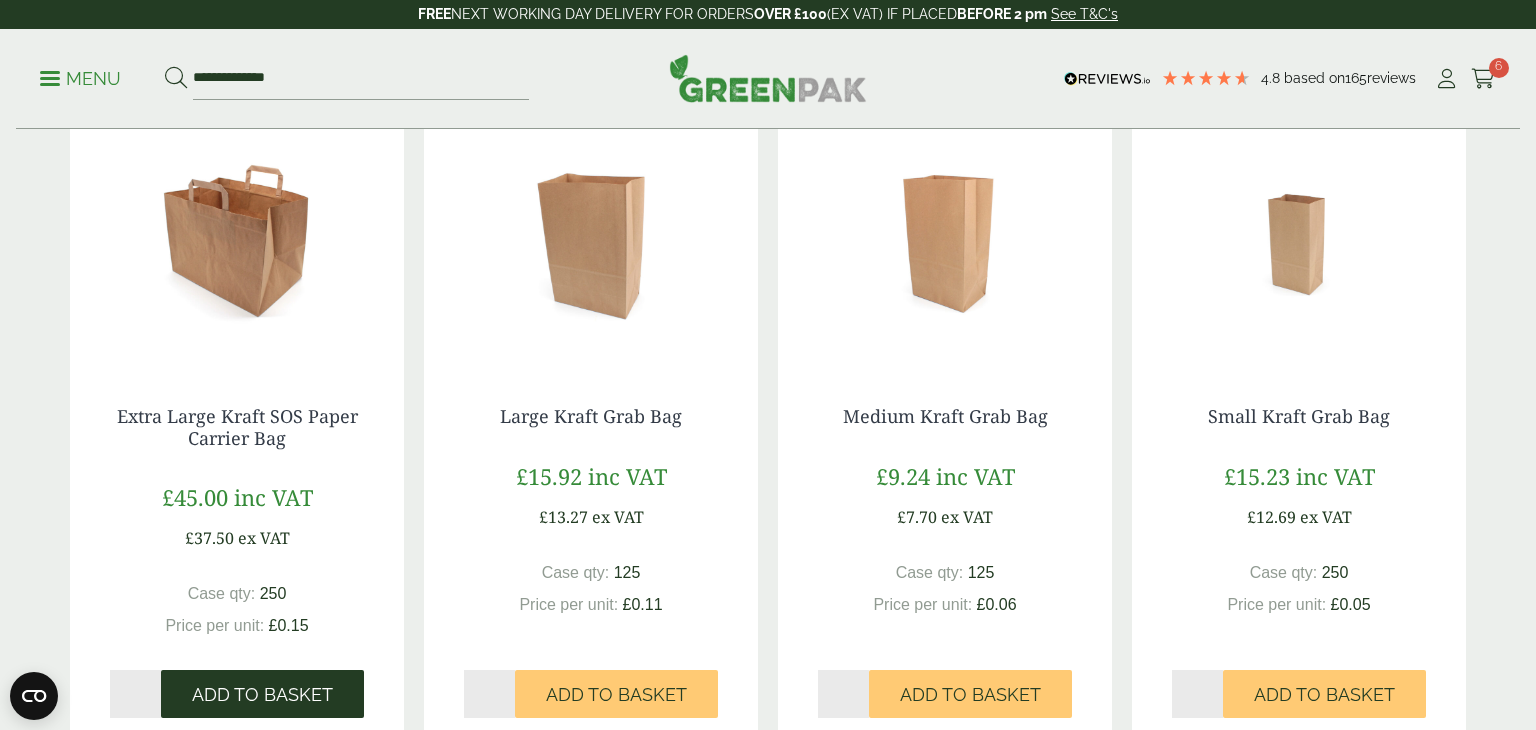 click on "Add to Basket" at bounding box center [262, 694] 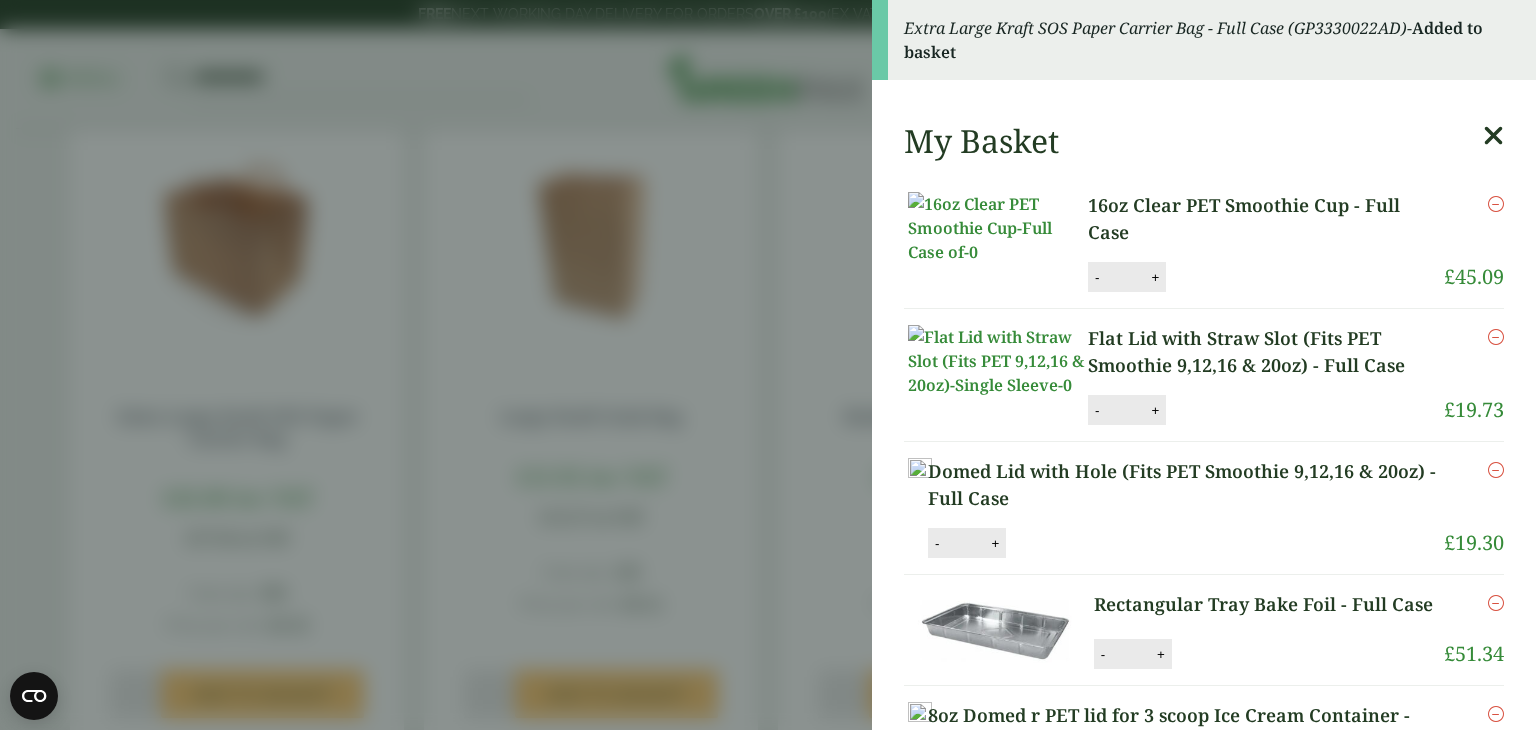 click on "Extra Large Kraft SOS Paper Carrier Bag - Full Case (GP3330022AD)  -  Added to basket
My Basket
16oz Clear PET Smoothie Cup - Full Case
16oz Clear PET Smoothie Cup - Full Case quantity
- * +
Update
Remove
£" at bounding box center (768, 365) 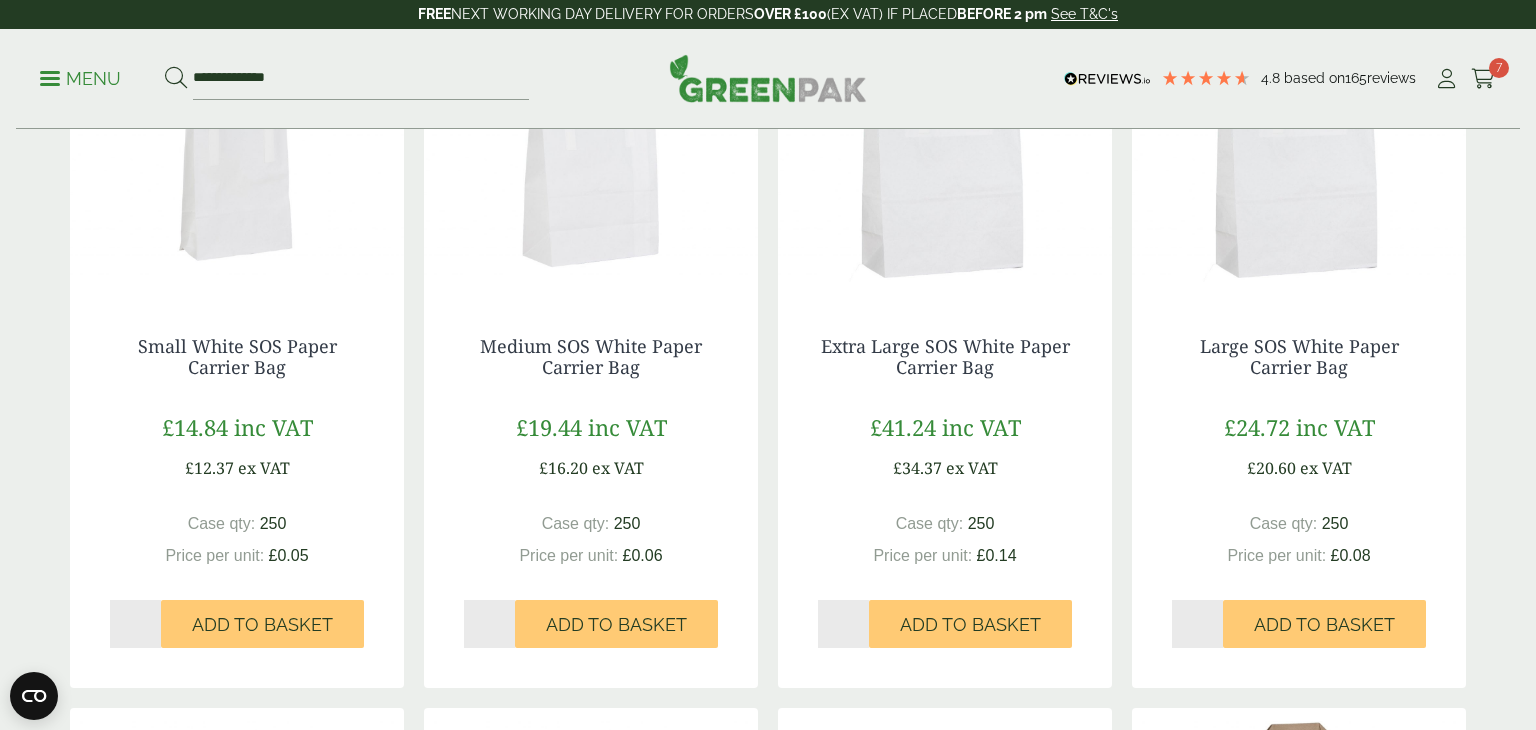 scroll, scrollTop: 96, scrollLeft: 0, axis: vertical 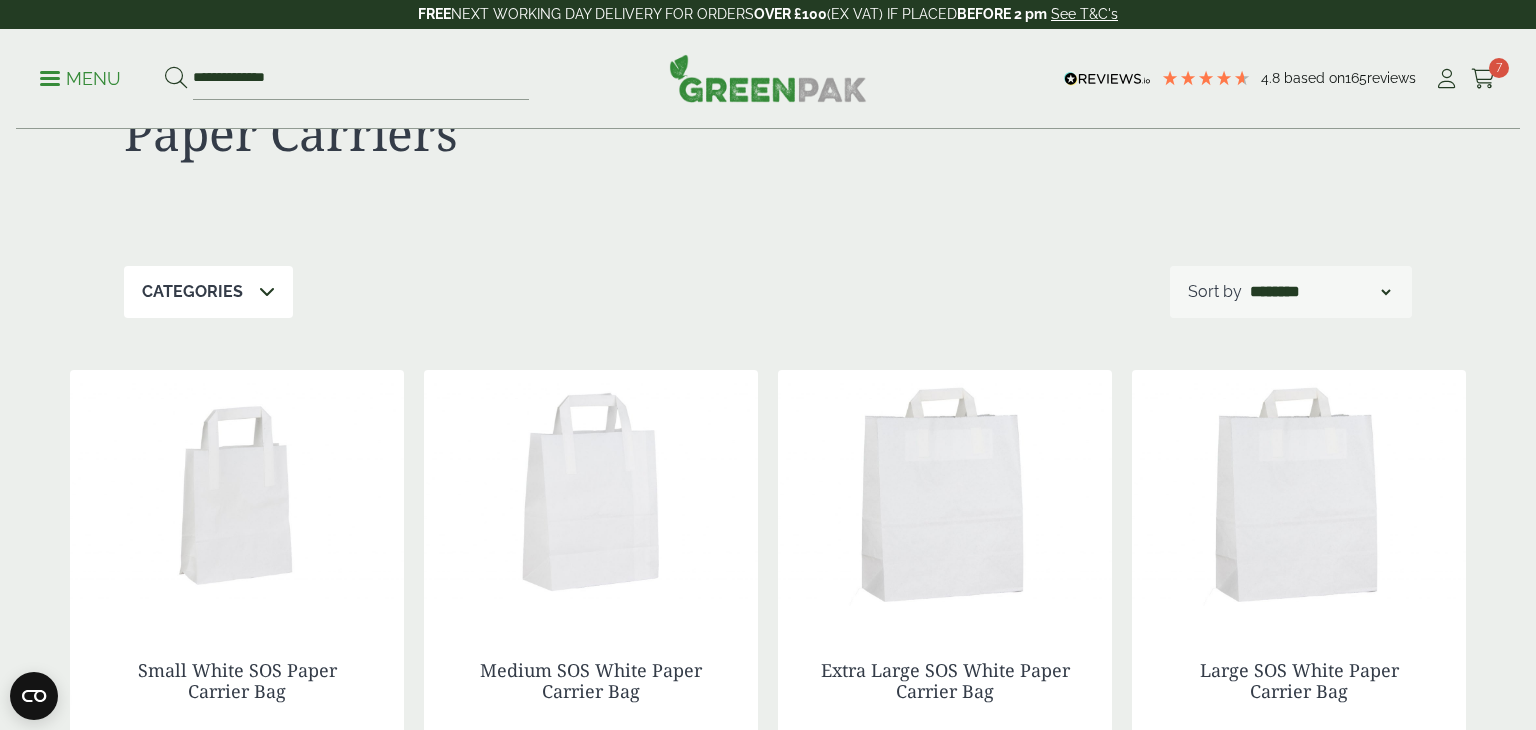 click on "Menu" at bounding box center (80, 79) 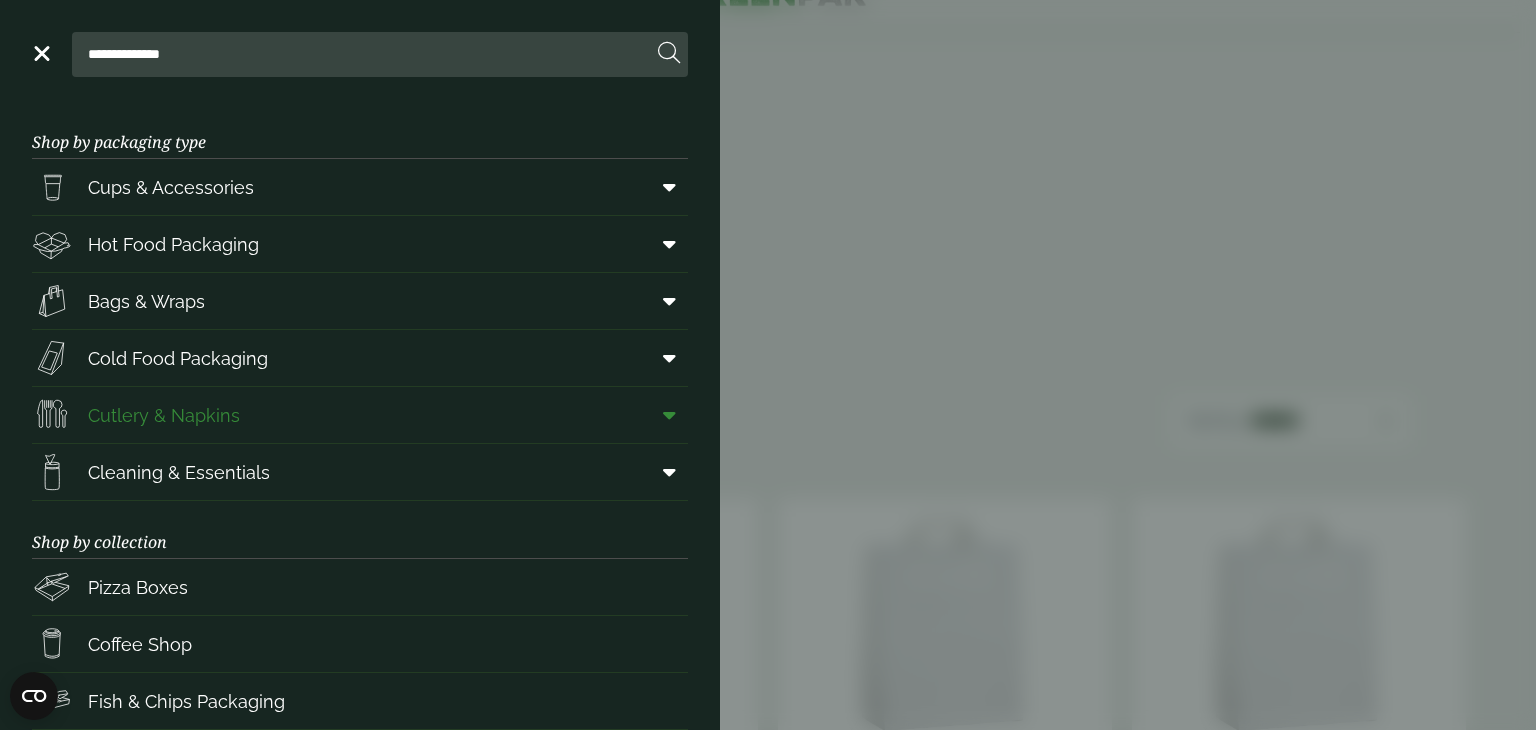 click at bounding box center (669, 415) 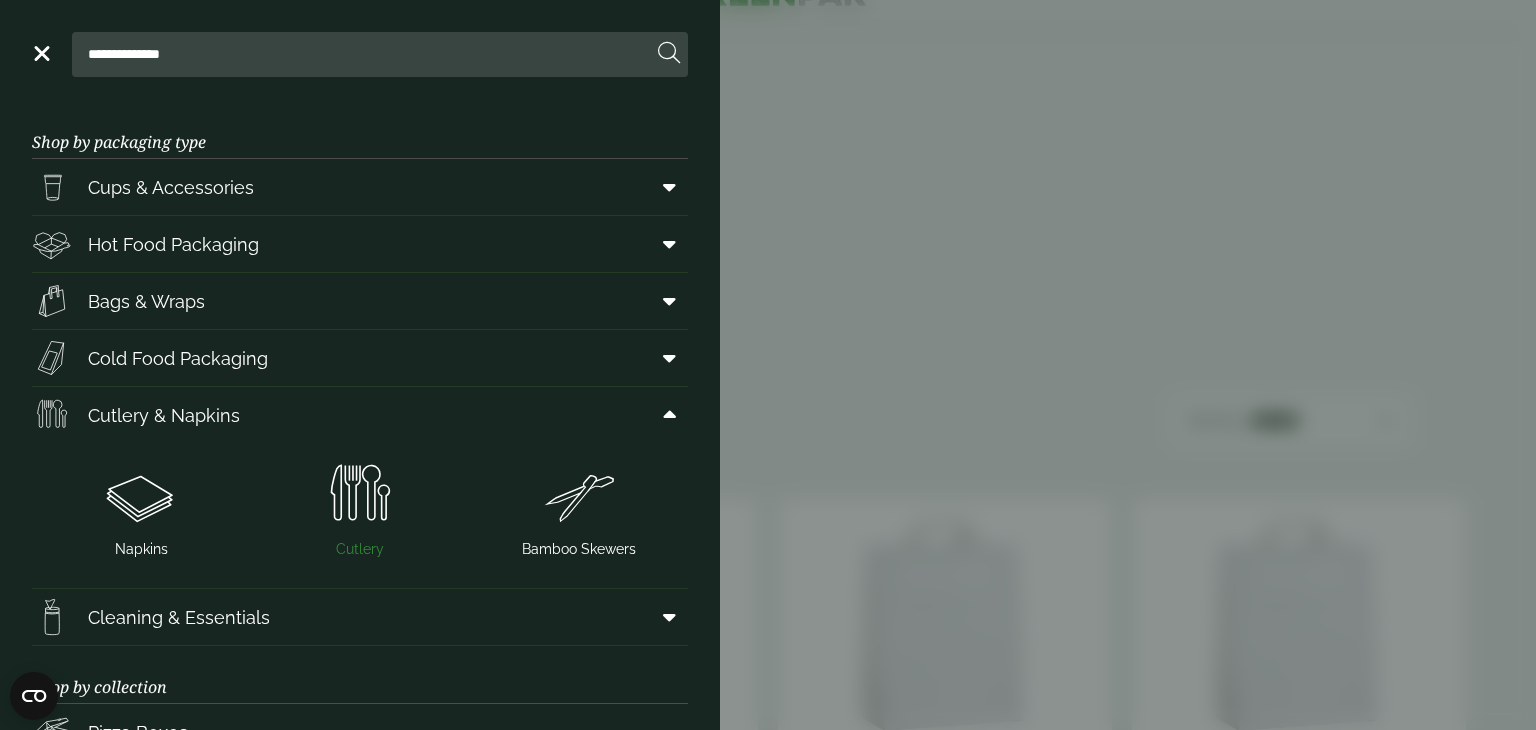 click at bounding box center [360, 495] 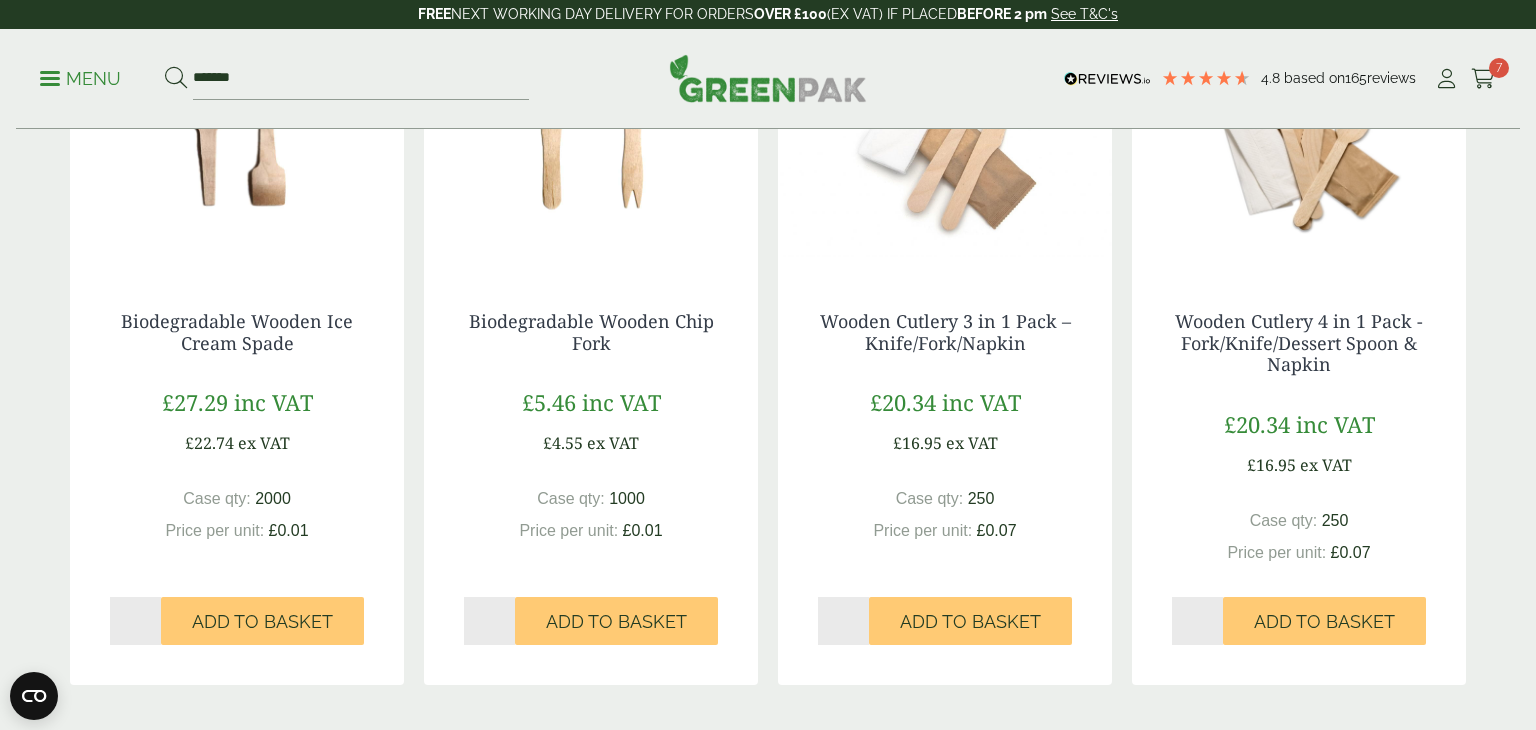 scroll, scrollTop: 2145, scrollLeft: 0, axis: vertical 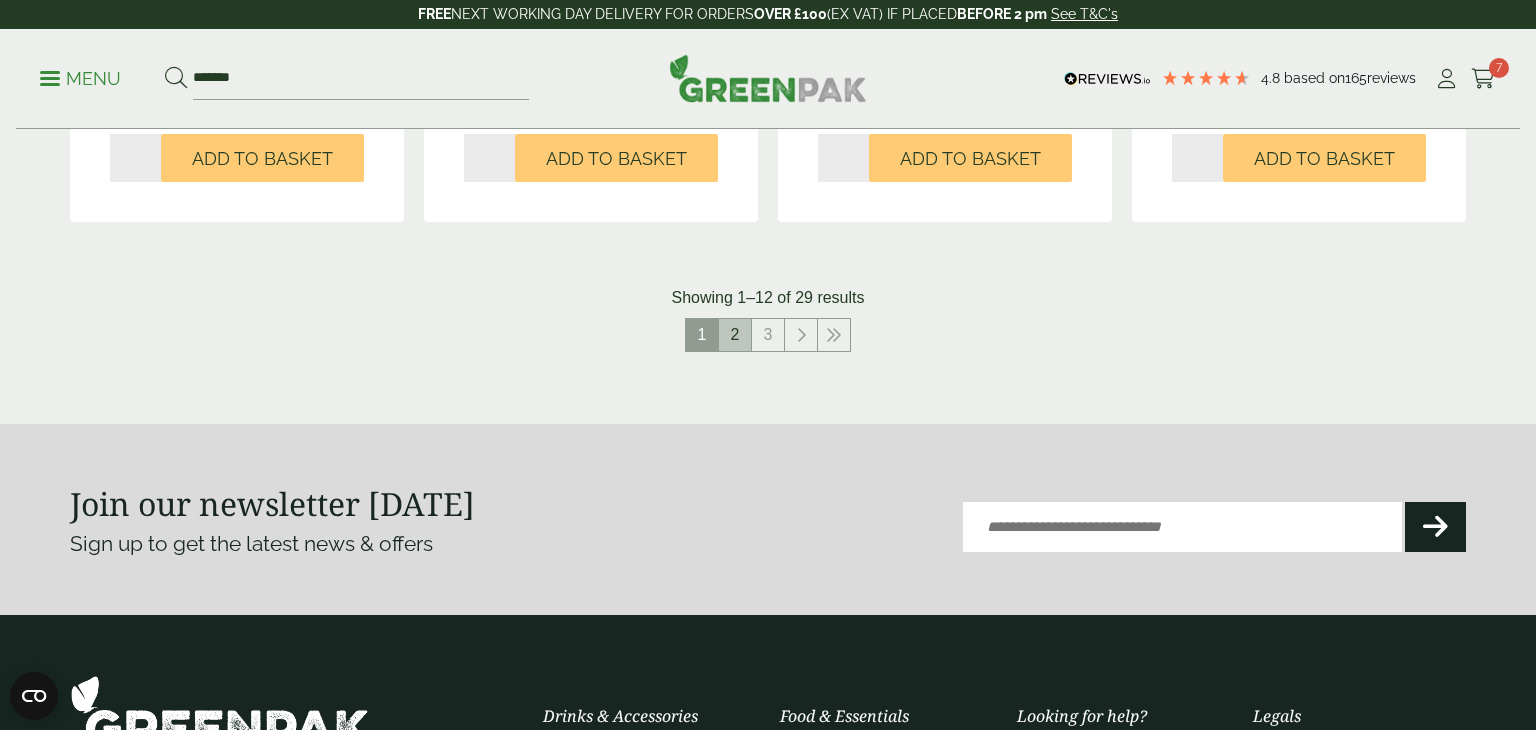 click on "2" at bounding box center (735, 335) 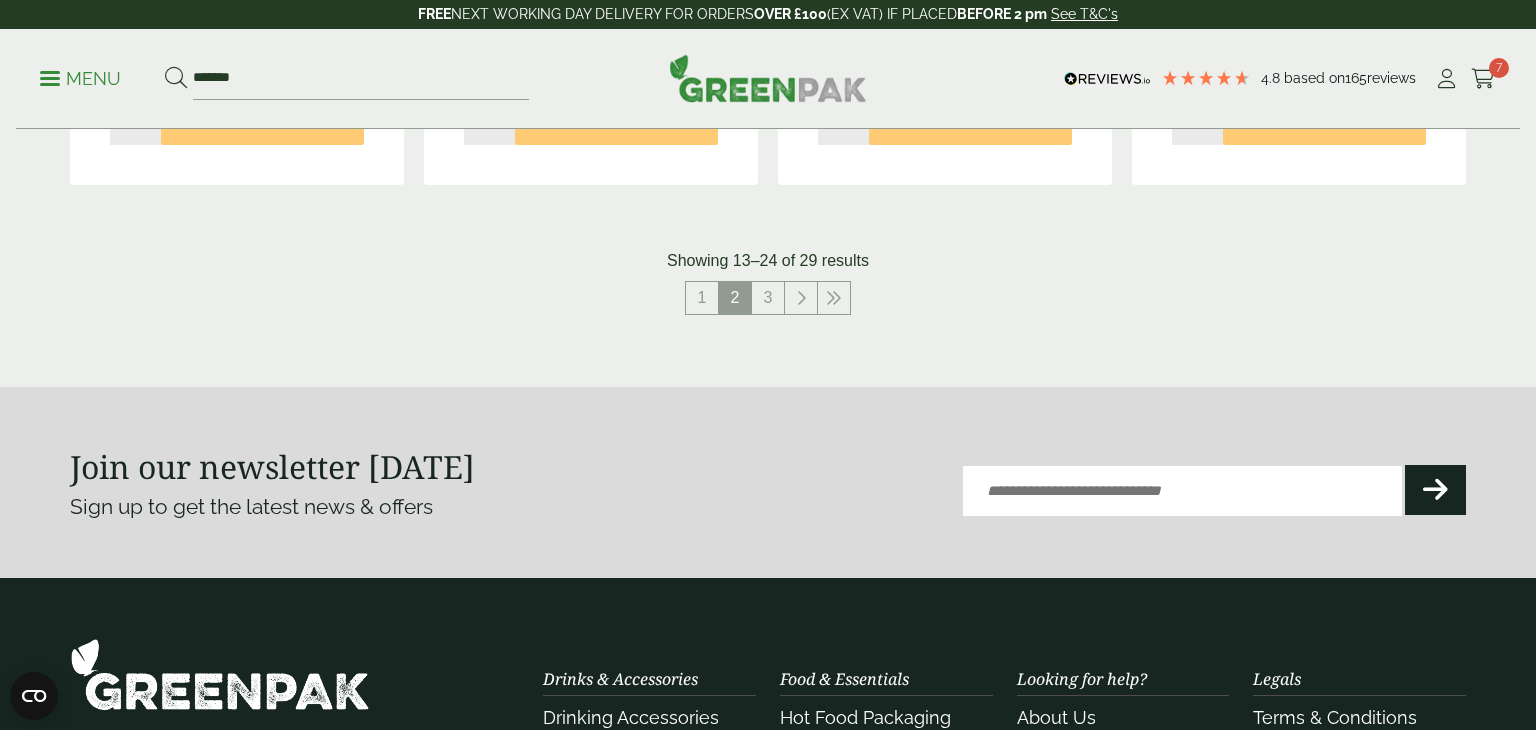 scroll, scrollTop: 2244, scrollLeft: 0, axis: vertical 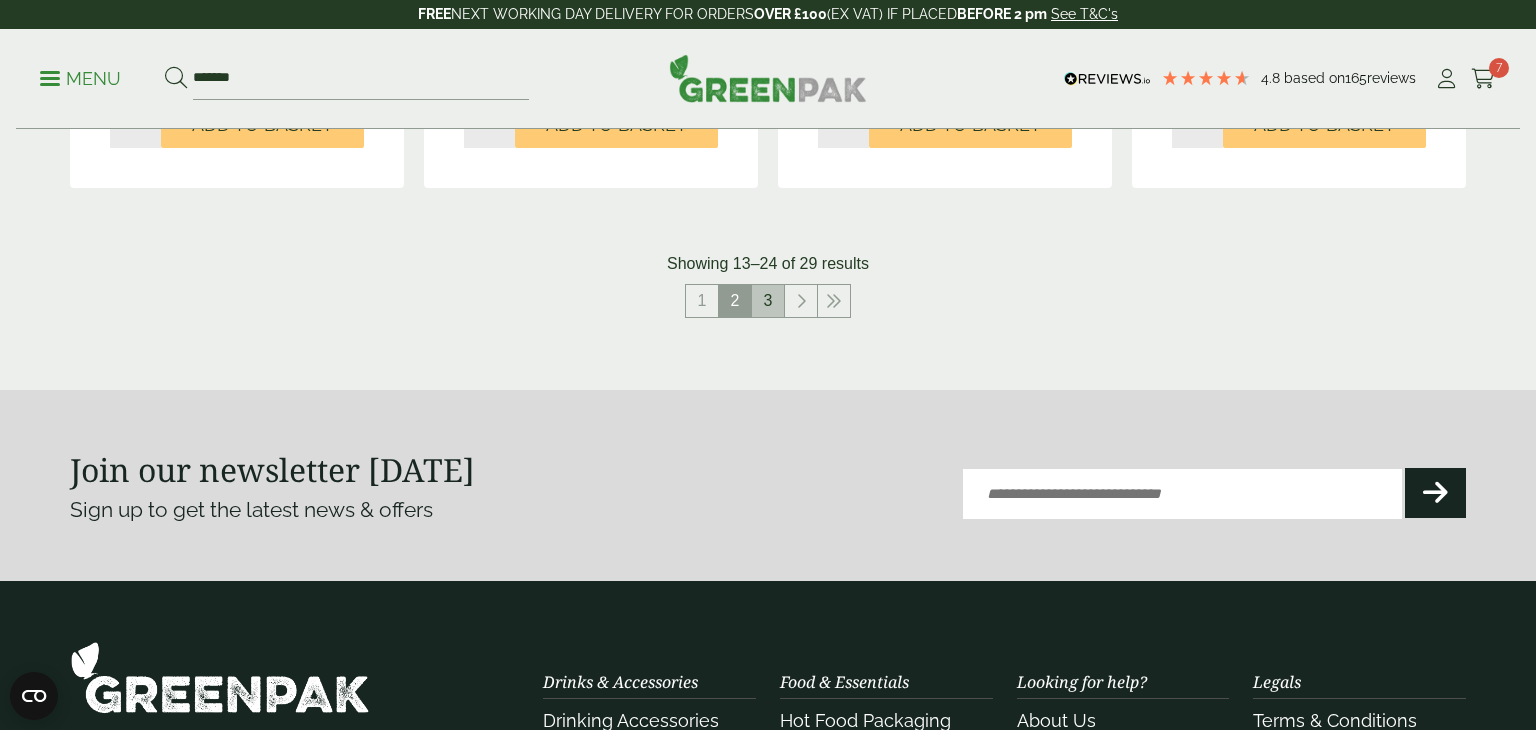 click on "3" at bounding box center (768, 301) 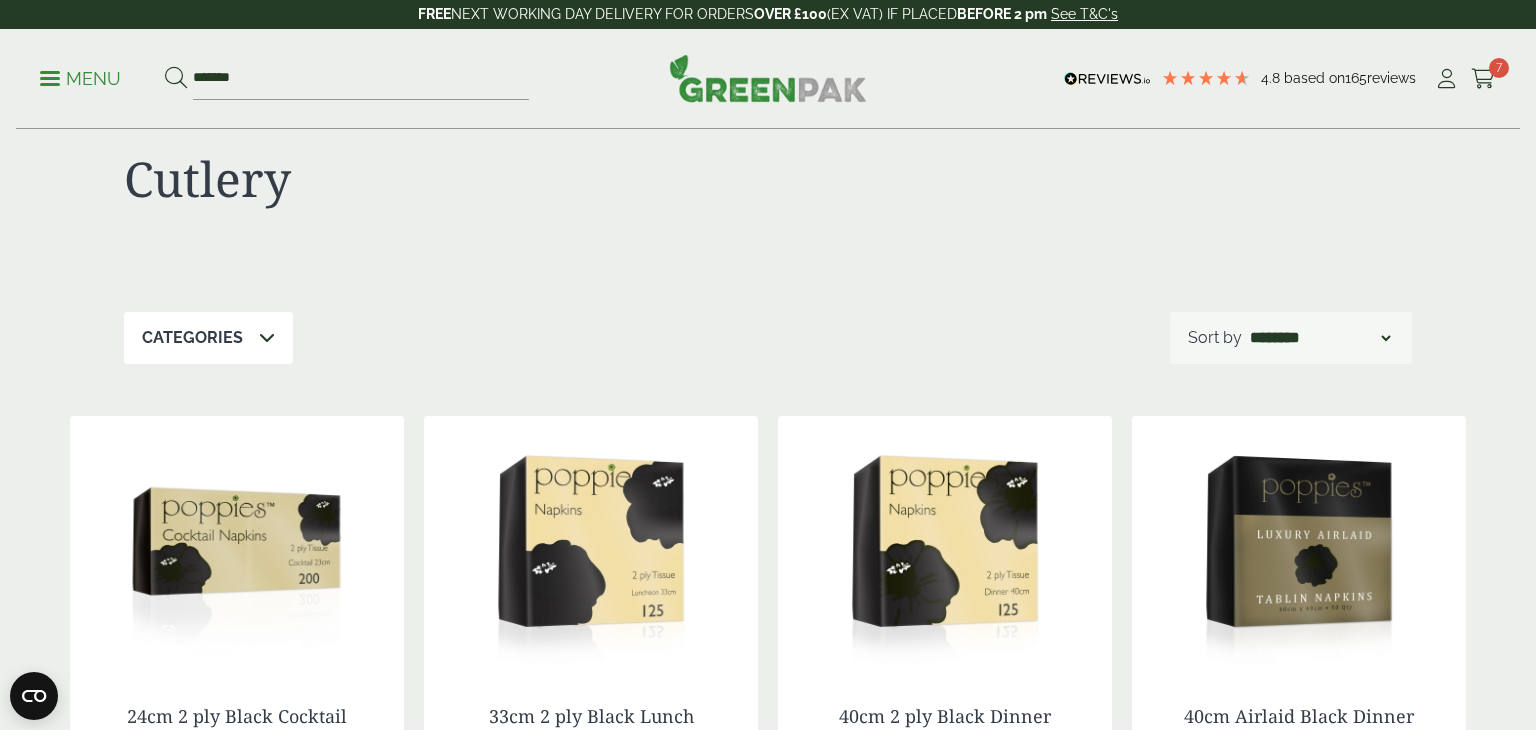 scroll, scrollTop: 0, scrollLeft: 0, axis: both 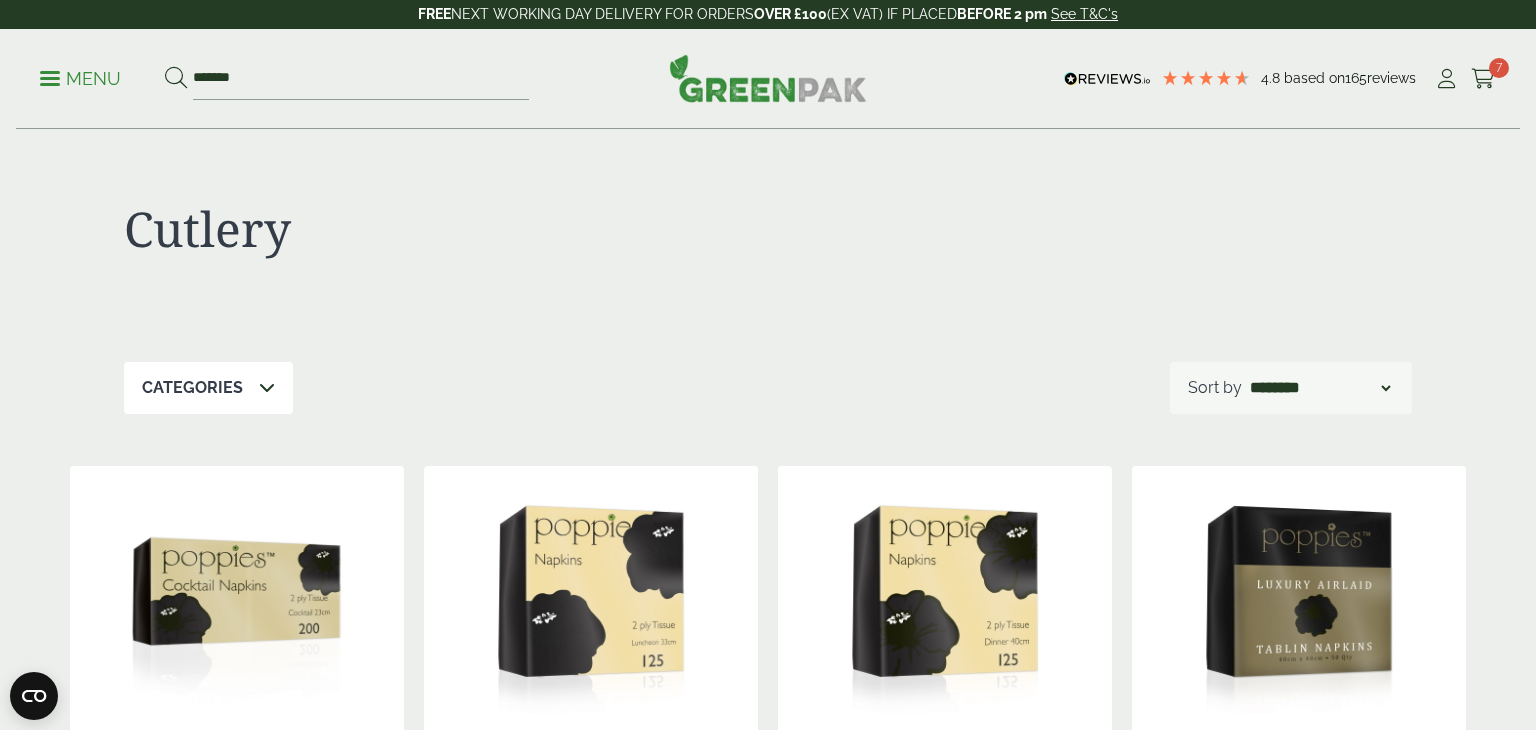click on "Menu" at bounding box center (80, 79) 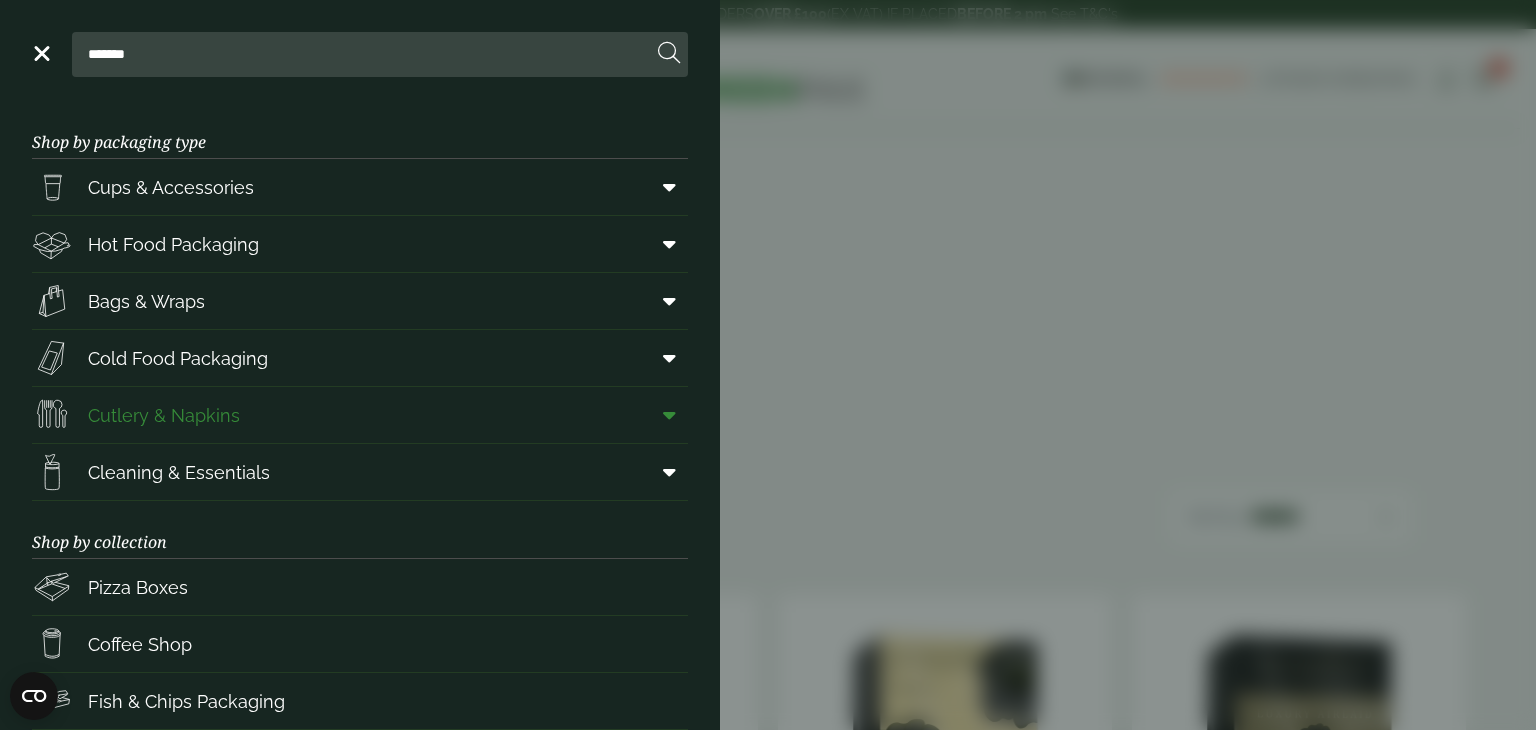 click at bounding box center (669, 415) 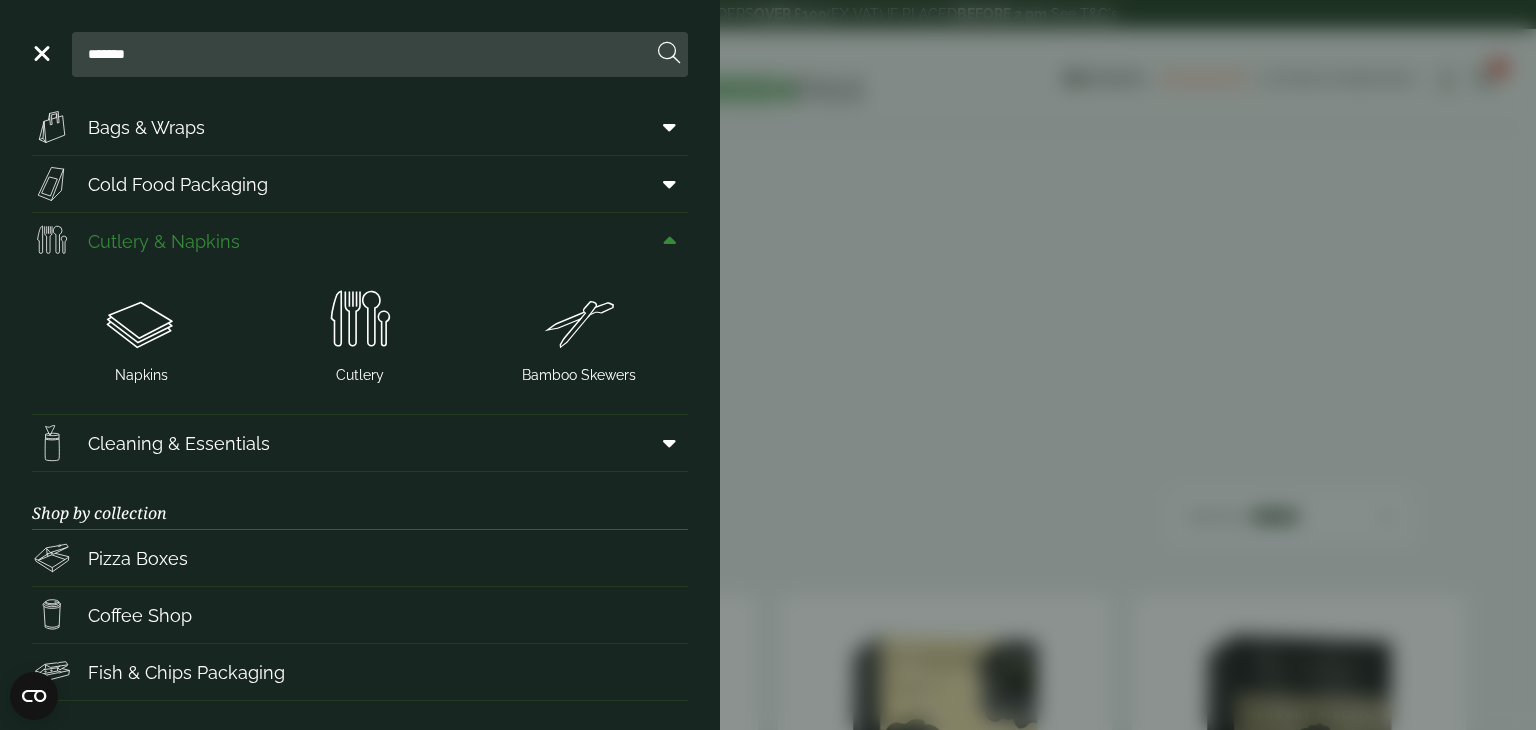 scroll, scrollTop: 256, scrollLeft: 0, axis: vertical 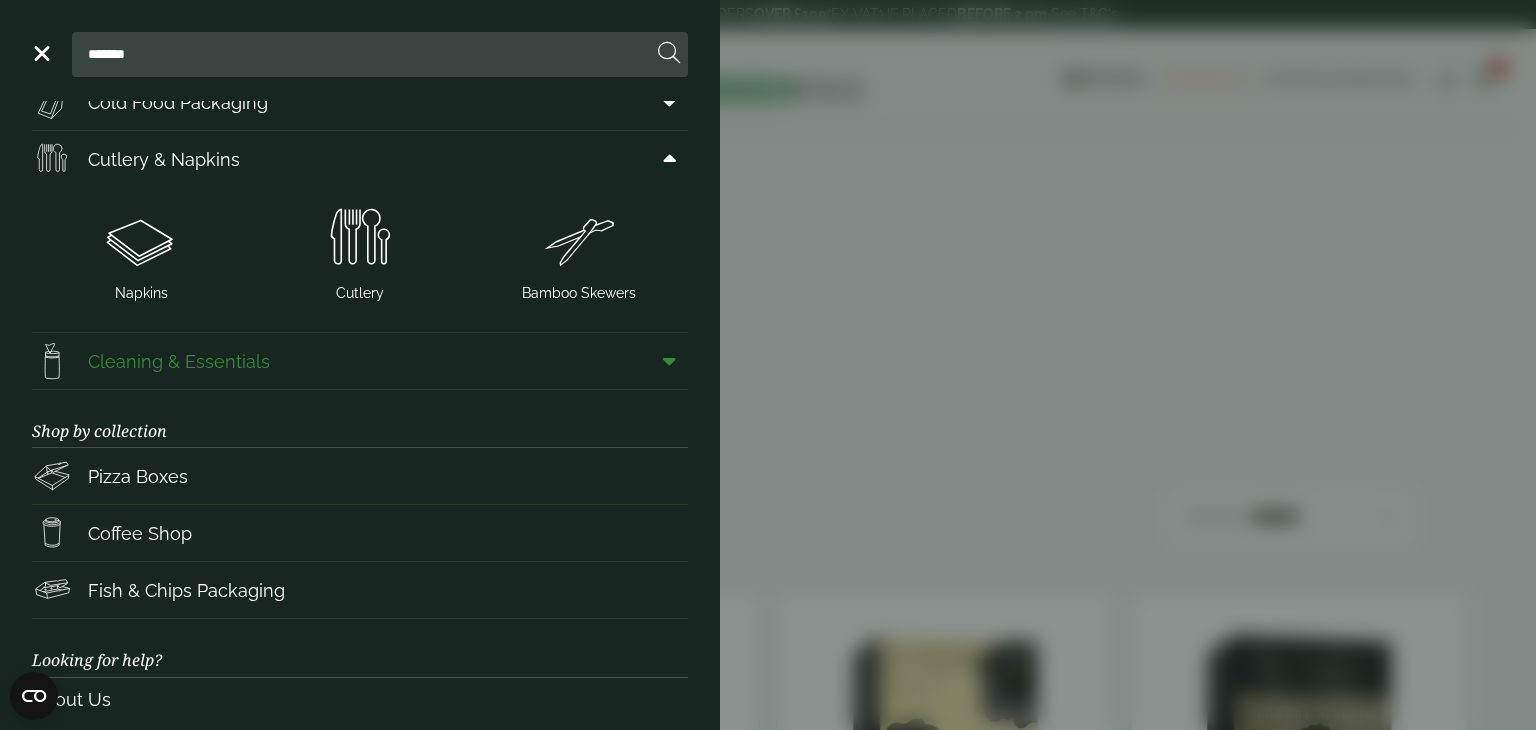 click at bounding box center [669, 361] 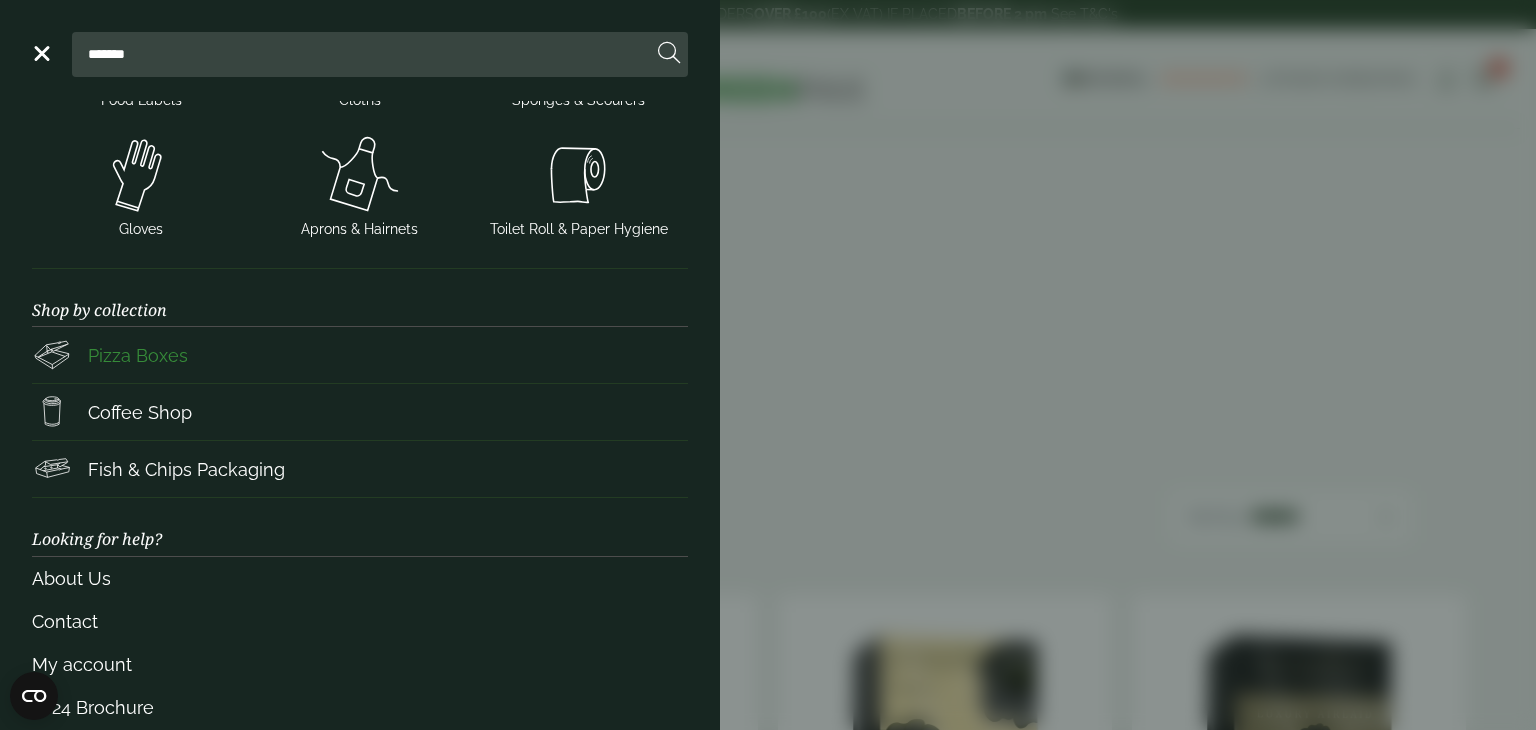 scroll, scrollTop: 783, scrollLeft: 0, axis: vertical 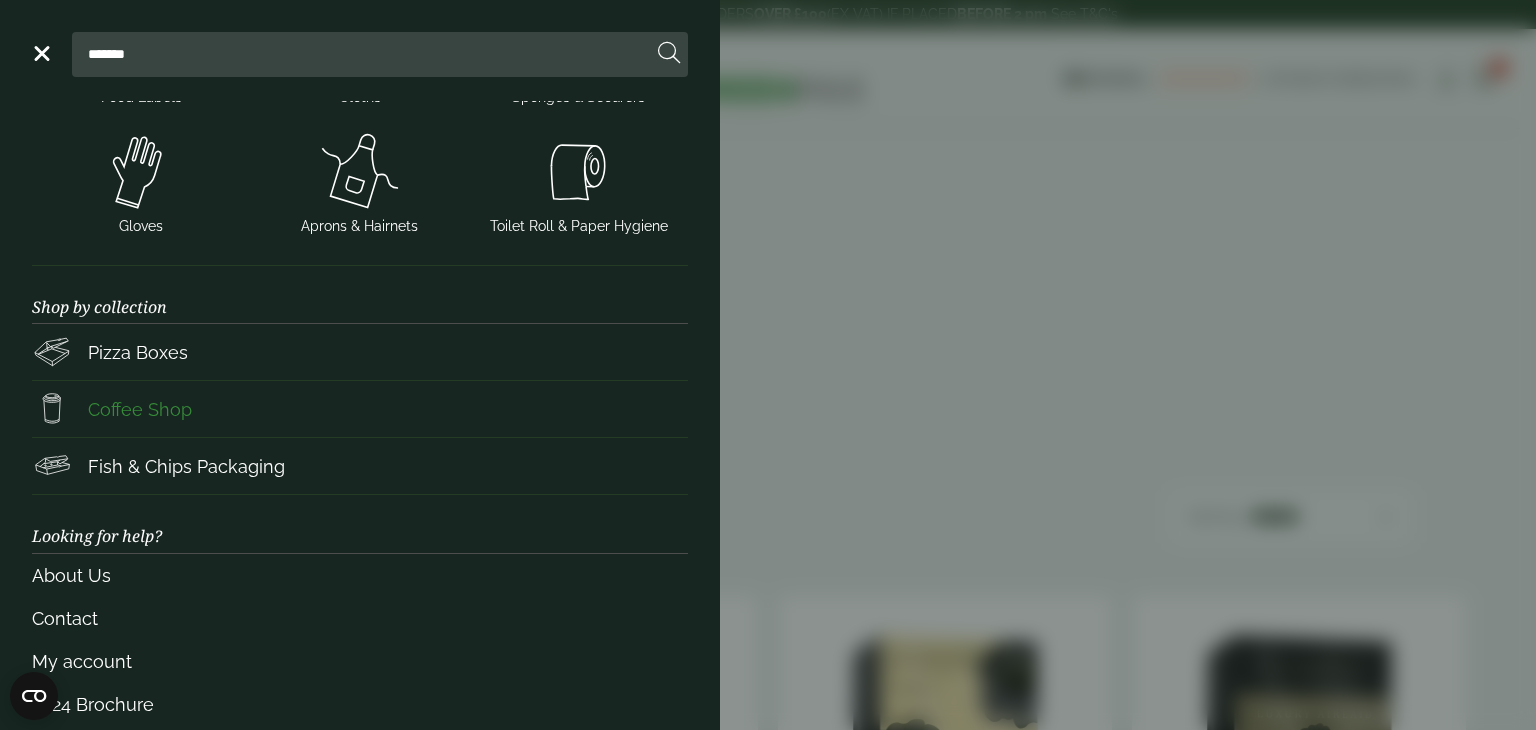 click on "Coffee Shop" at bounding box center [140, 409] 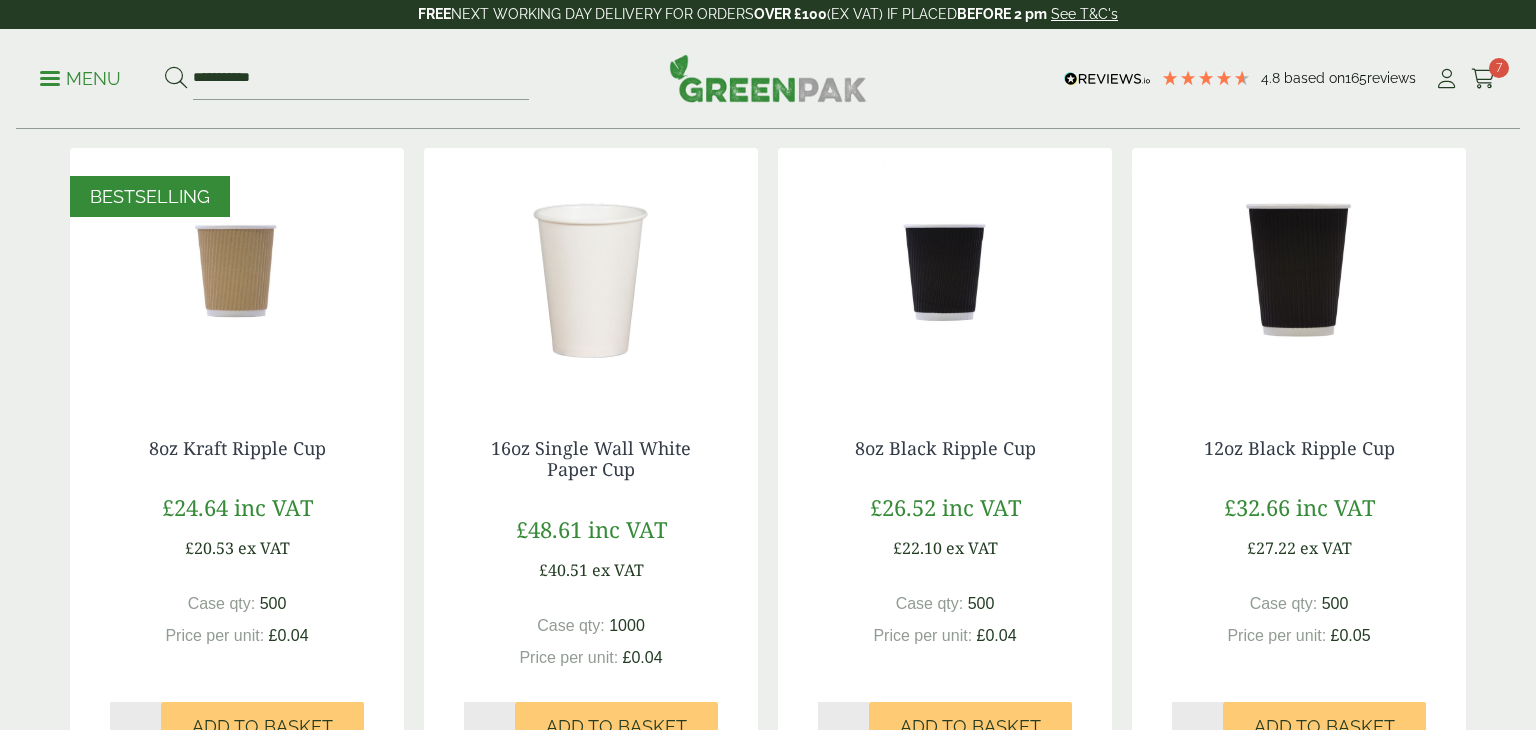 scroll, scrollTop: 1470, scrollLeft: 0, axis: vertical 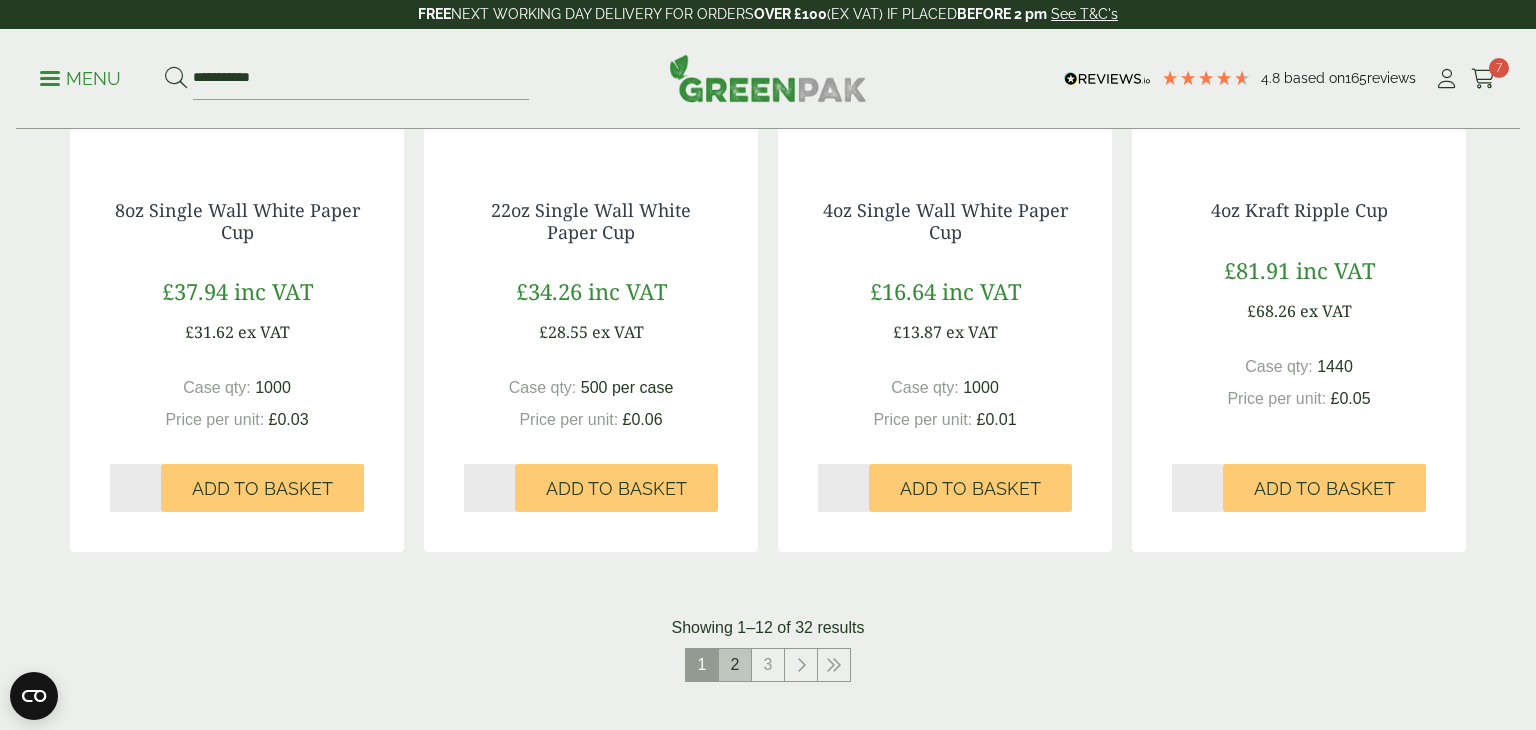 click on "2" at bounding box center [735, 665] 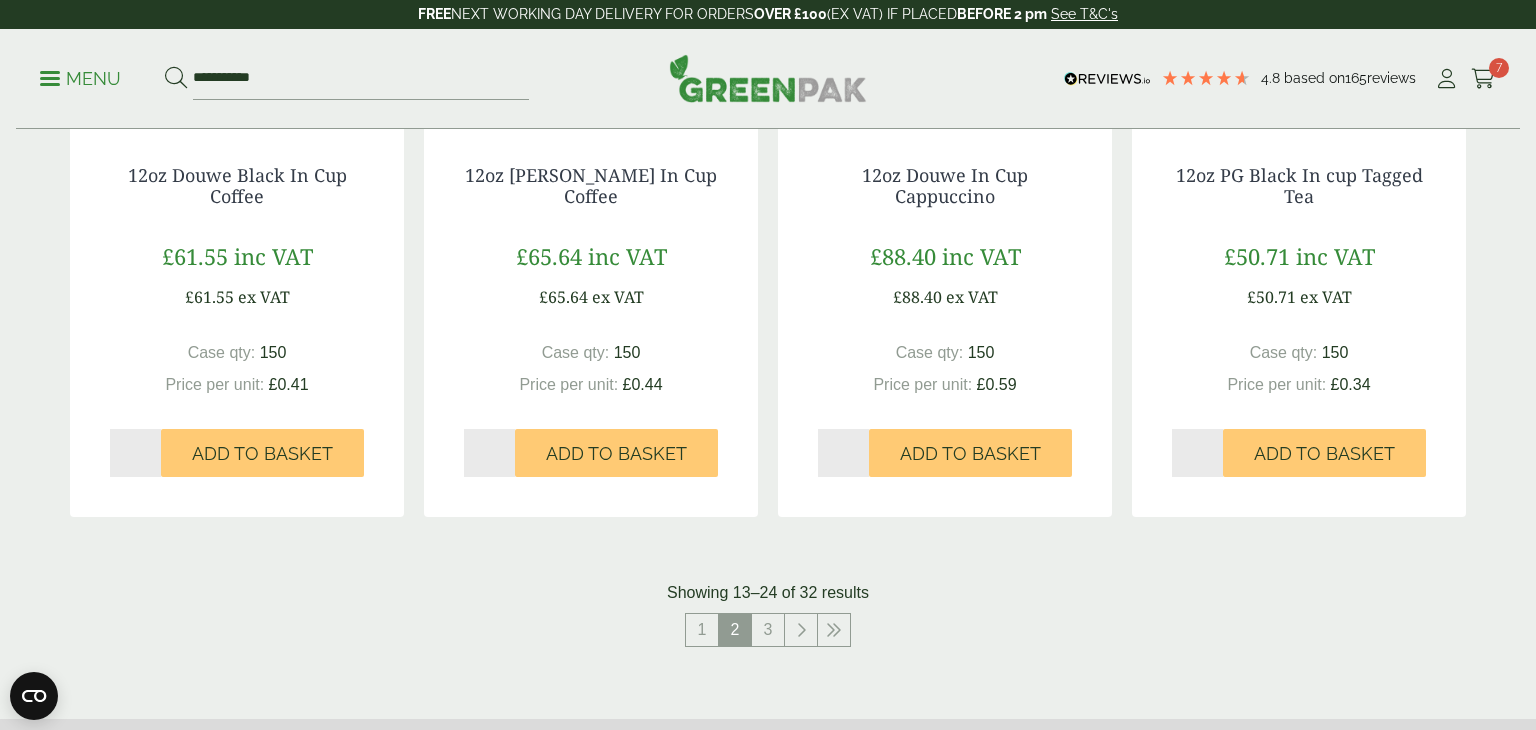 scroll, scrollTop: 1872, scrollLeft: 0, axis: vertical 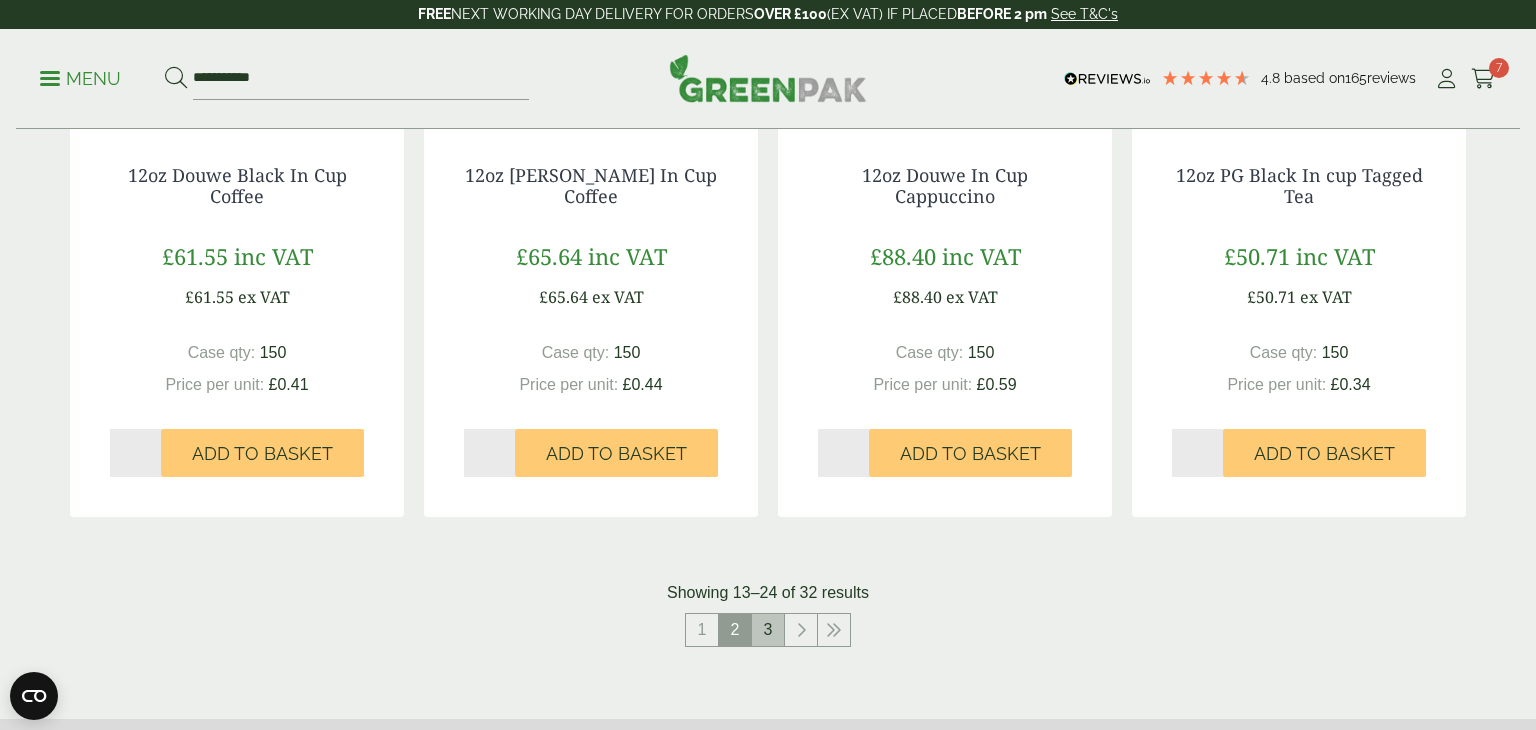 click on "3" at bounding box center (768, 630) 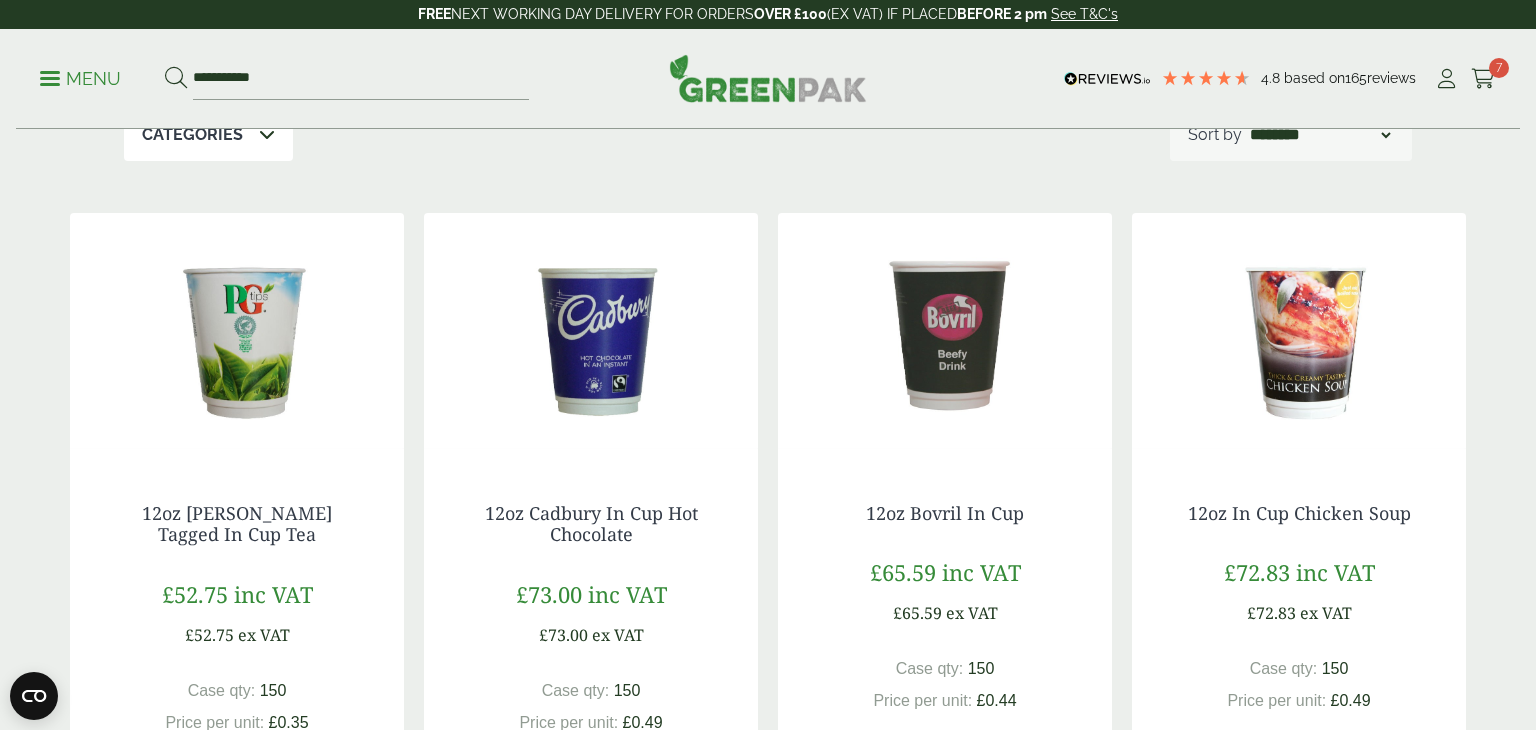 scroll, scrollTop: 0, scrollLeft: 0, axis: both 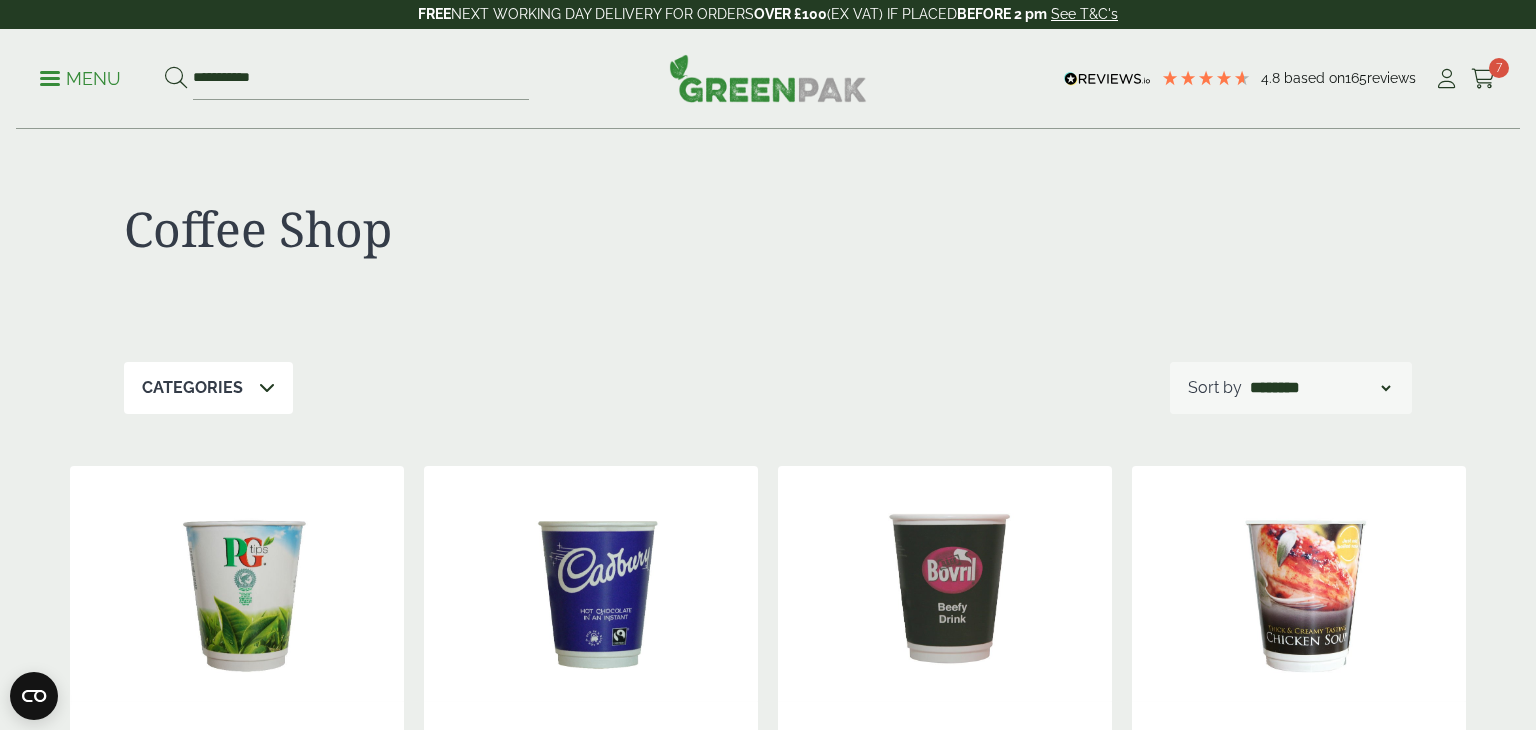 click on "Menu" at bounding box center [80, 79] 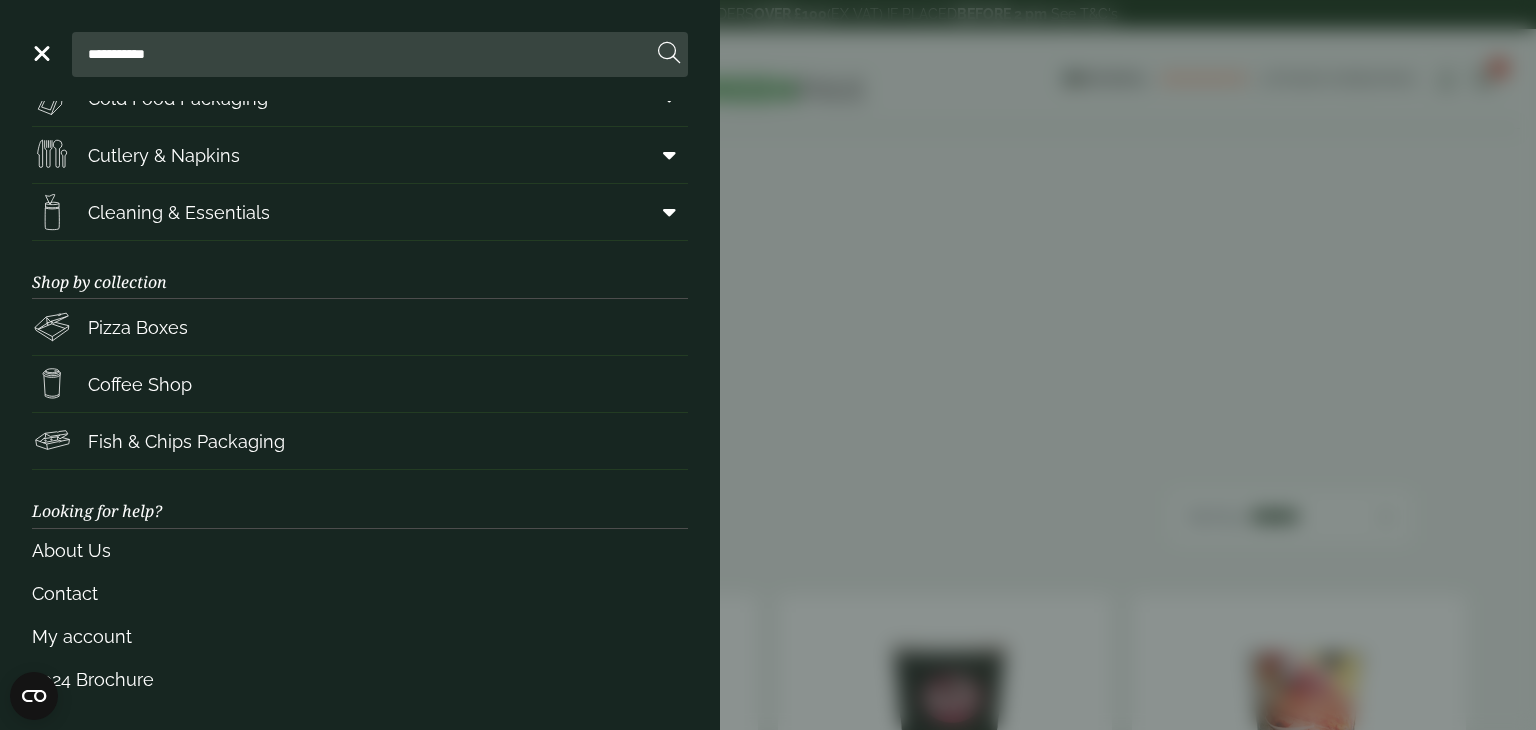 scroll, scrollTop: 0, scrollLeft: 0, axis: both 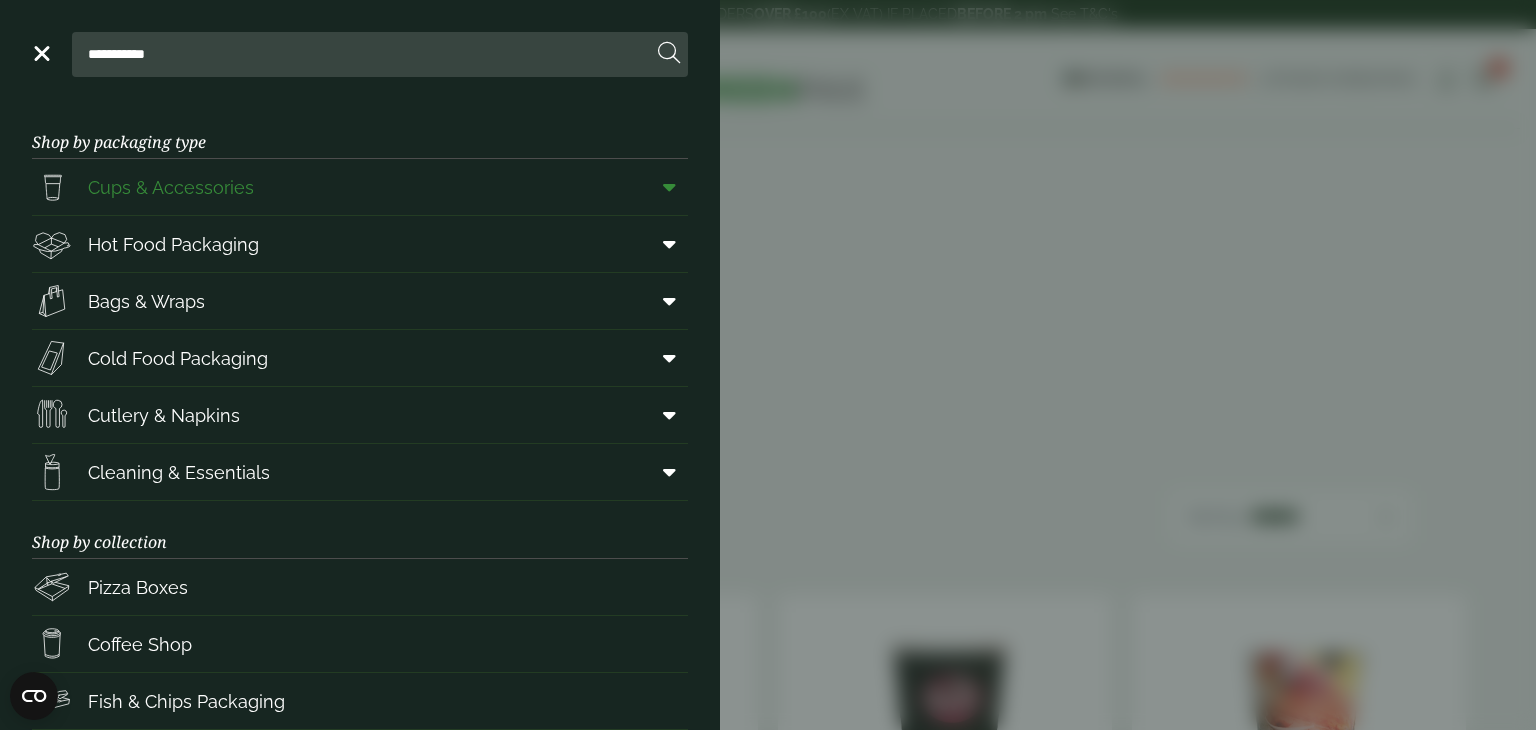click at bounding box center (669, 187) 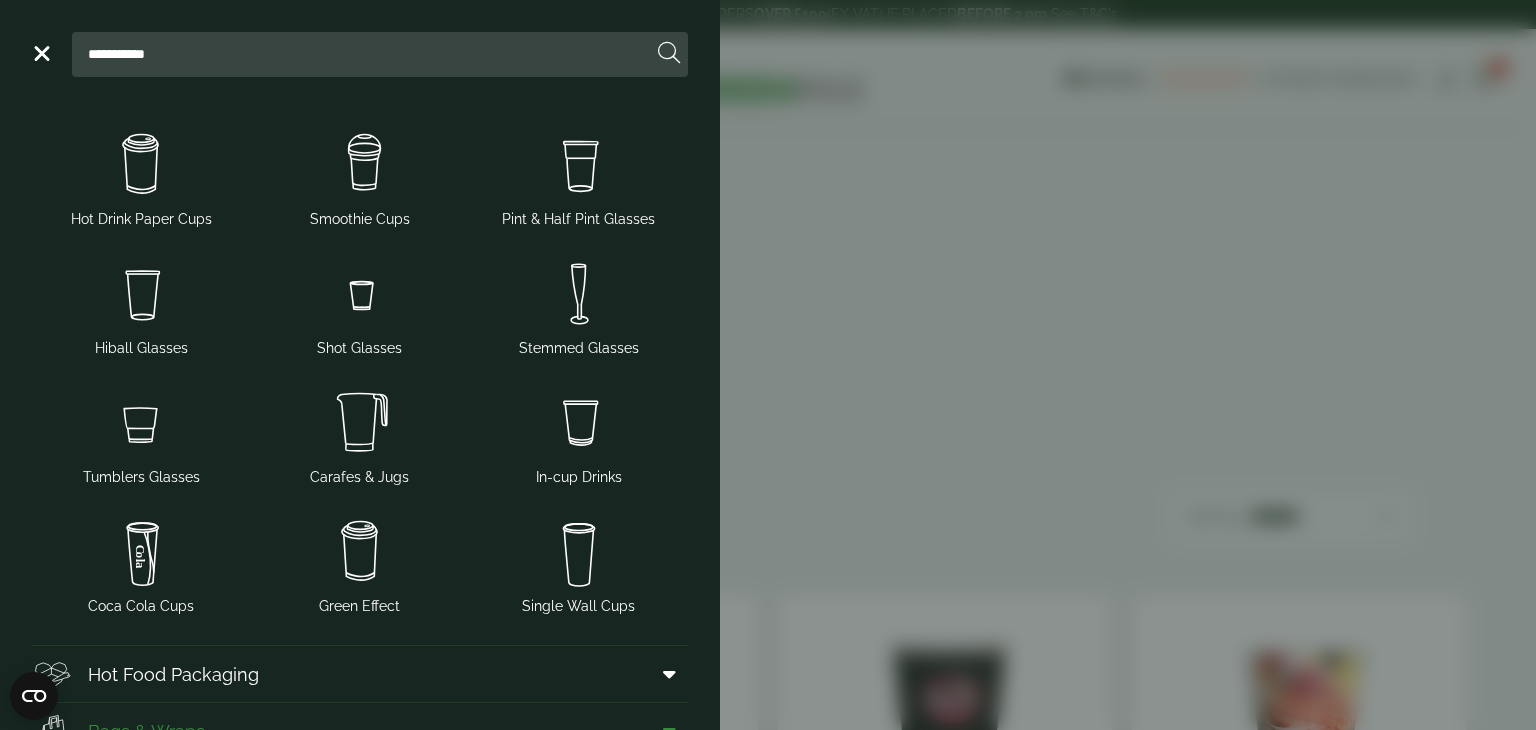 scroll, scrollTop: 92, scrollLeft: 0, axis: vertical 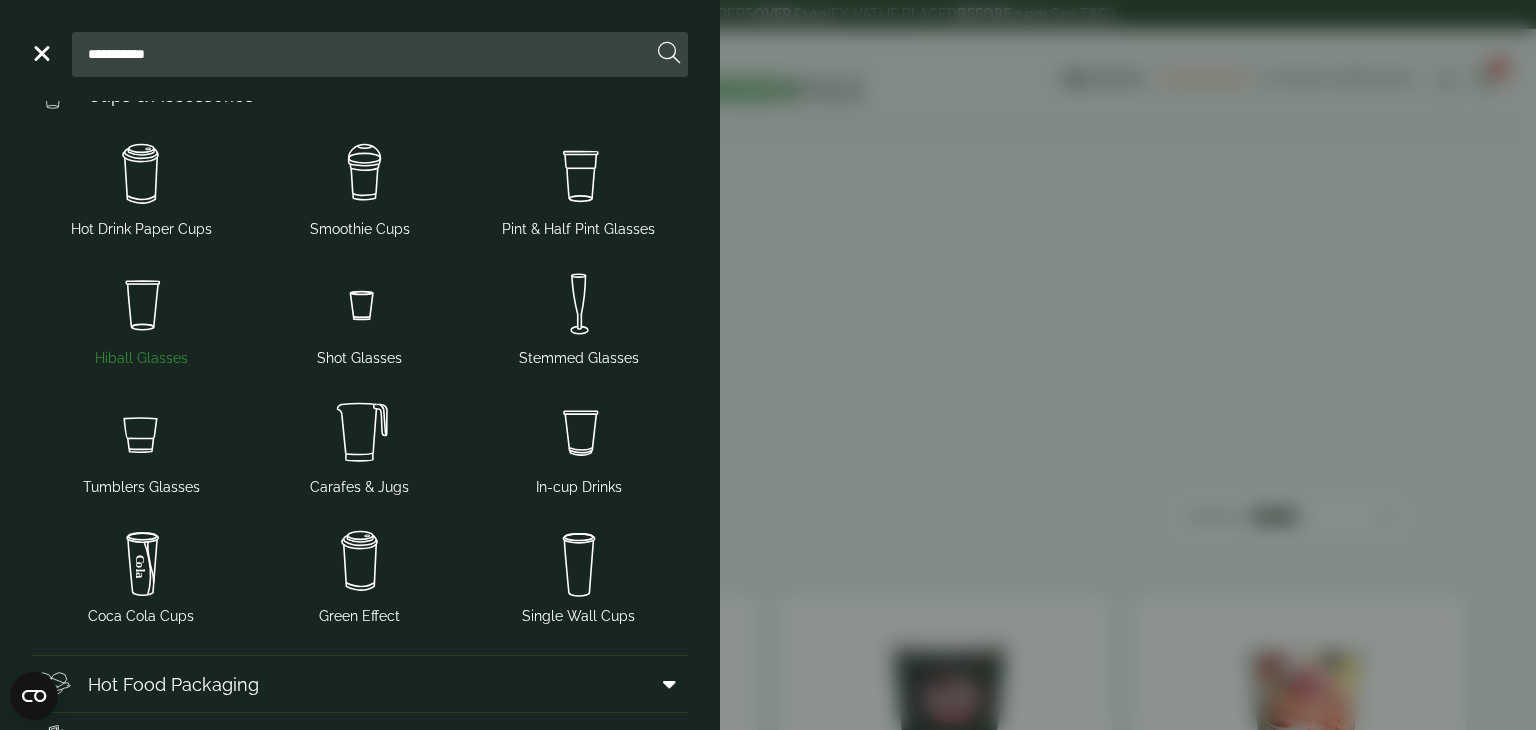 click at bounding box center [141, 304] 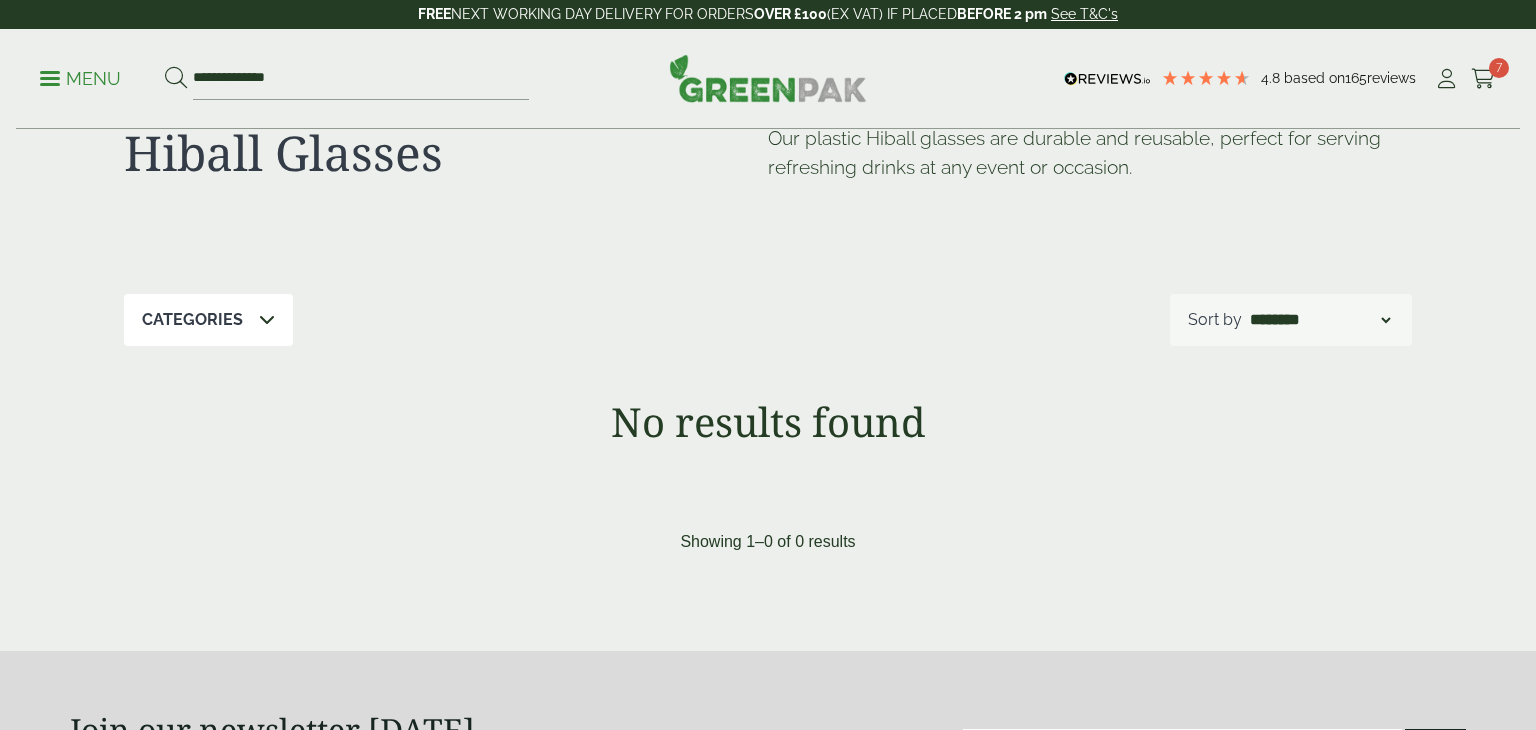 scroll, scrollTop: 76, scrollLeft: 0, axis: vertical 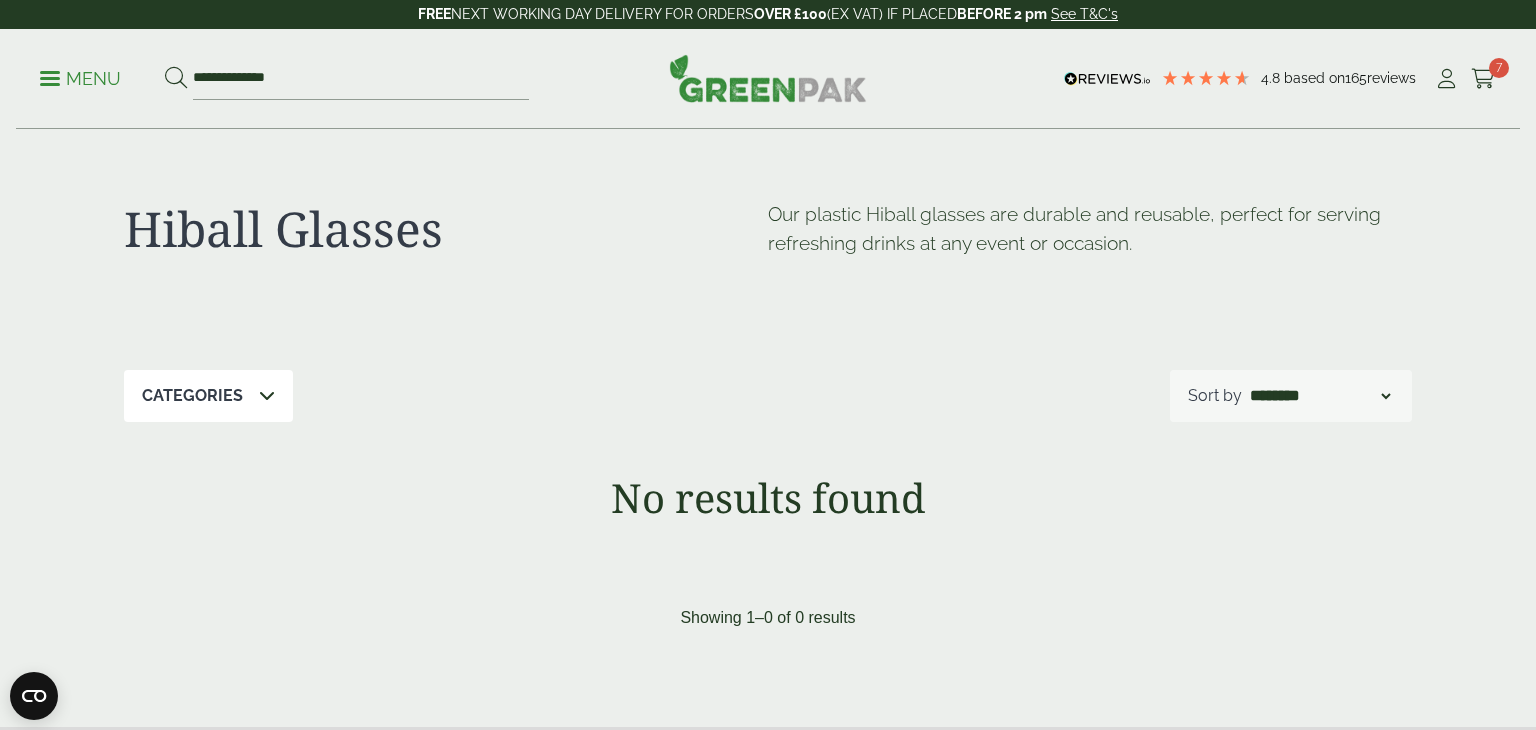 click on "**********" at bounding box center (768, 79) 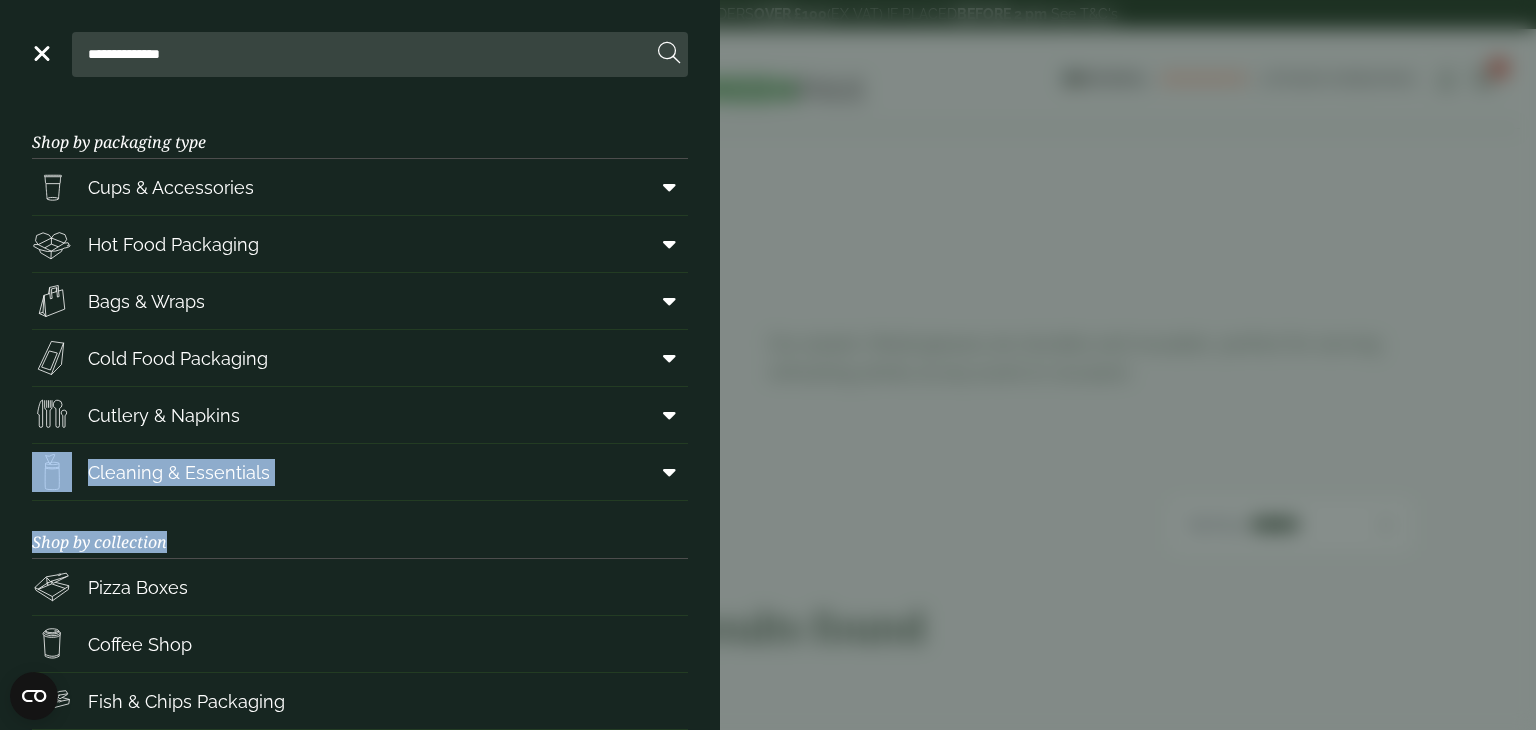 drag, startPoint x: 855, startPoint y: 406, endPoint x: 1482, endPoint y: 609, distance: 659.0433 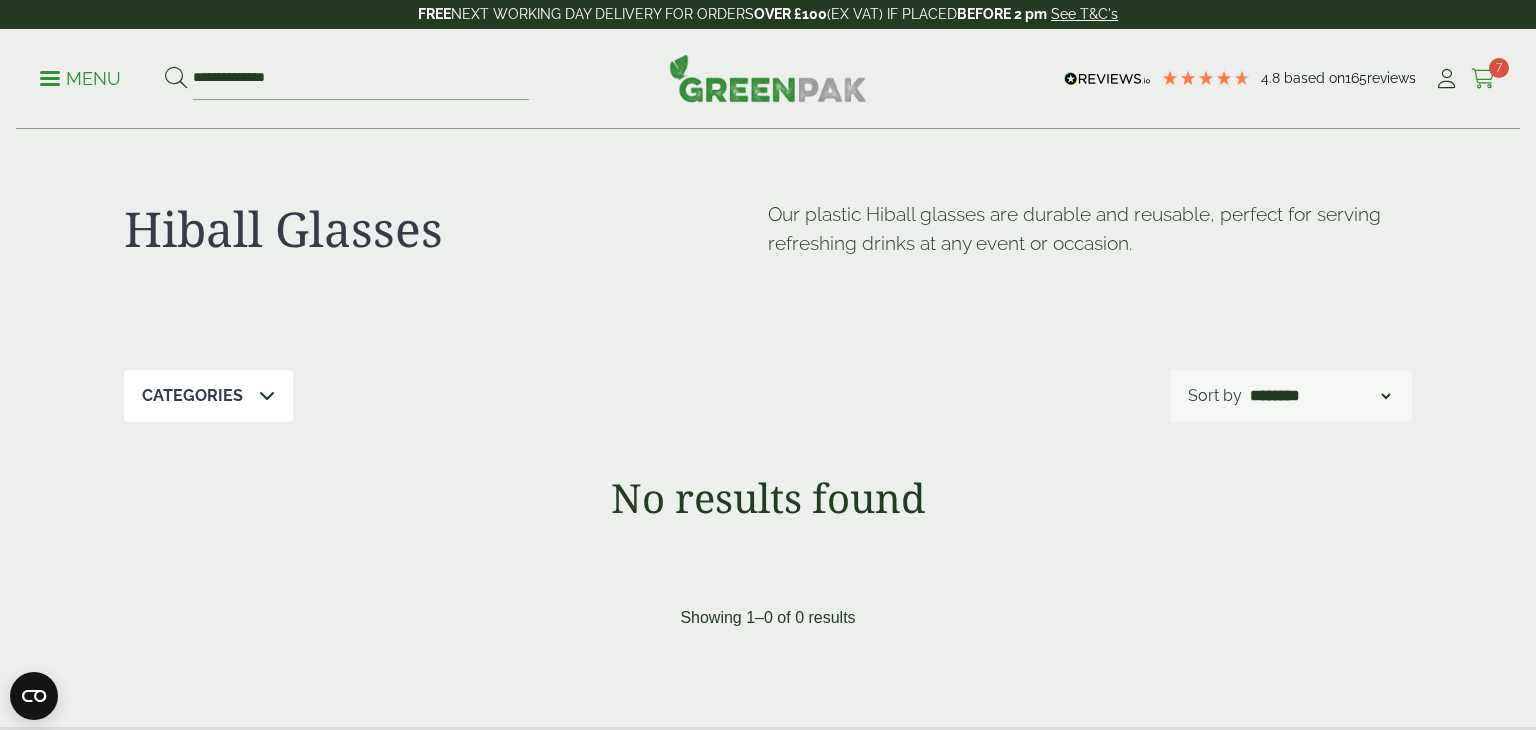 click at bounding box center [1483, 79] 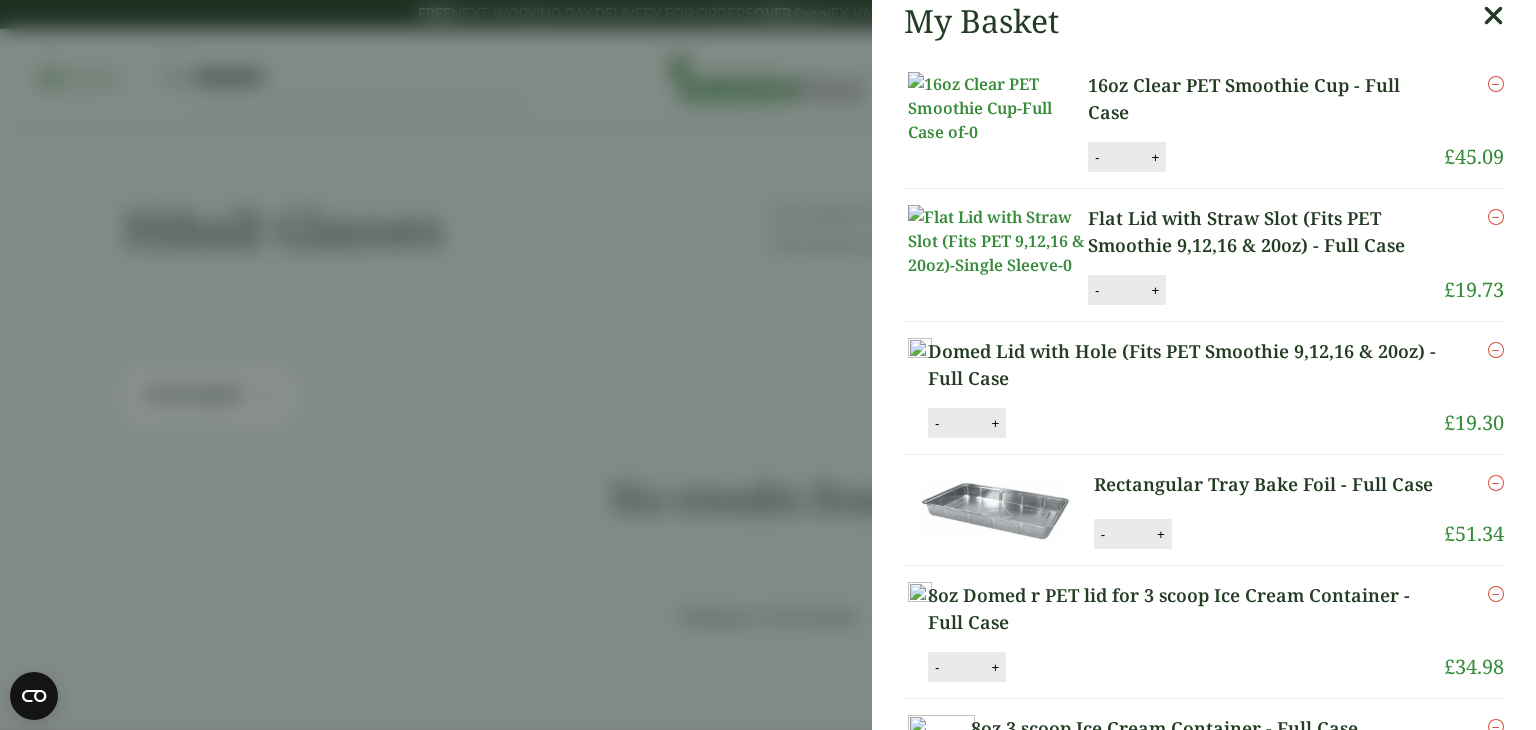 scroll, scrollTop: 0, scrollLeft: 0, axis: both 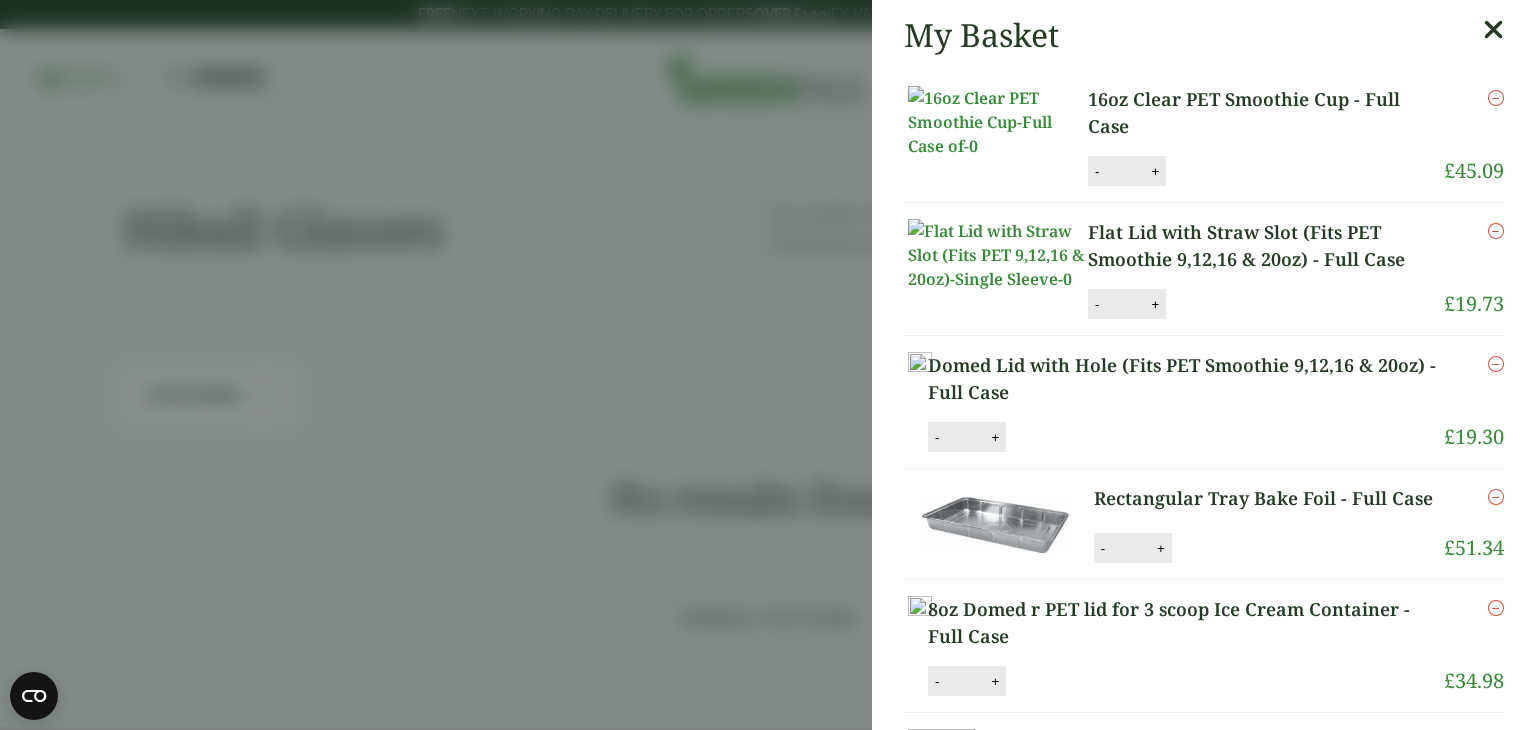 click on "My Basket
16oz Clear PET Smoothie Cup - Full Case
16oz Clear PET Smoothie Cup - Full Case quantity
- * +
Update
Remove
£ 45.09
-" at bounding box center (768, 365) 